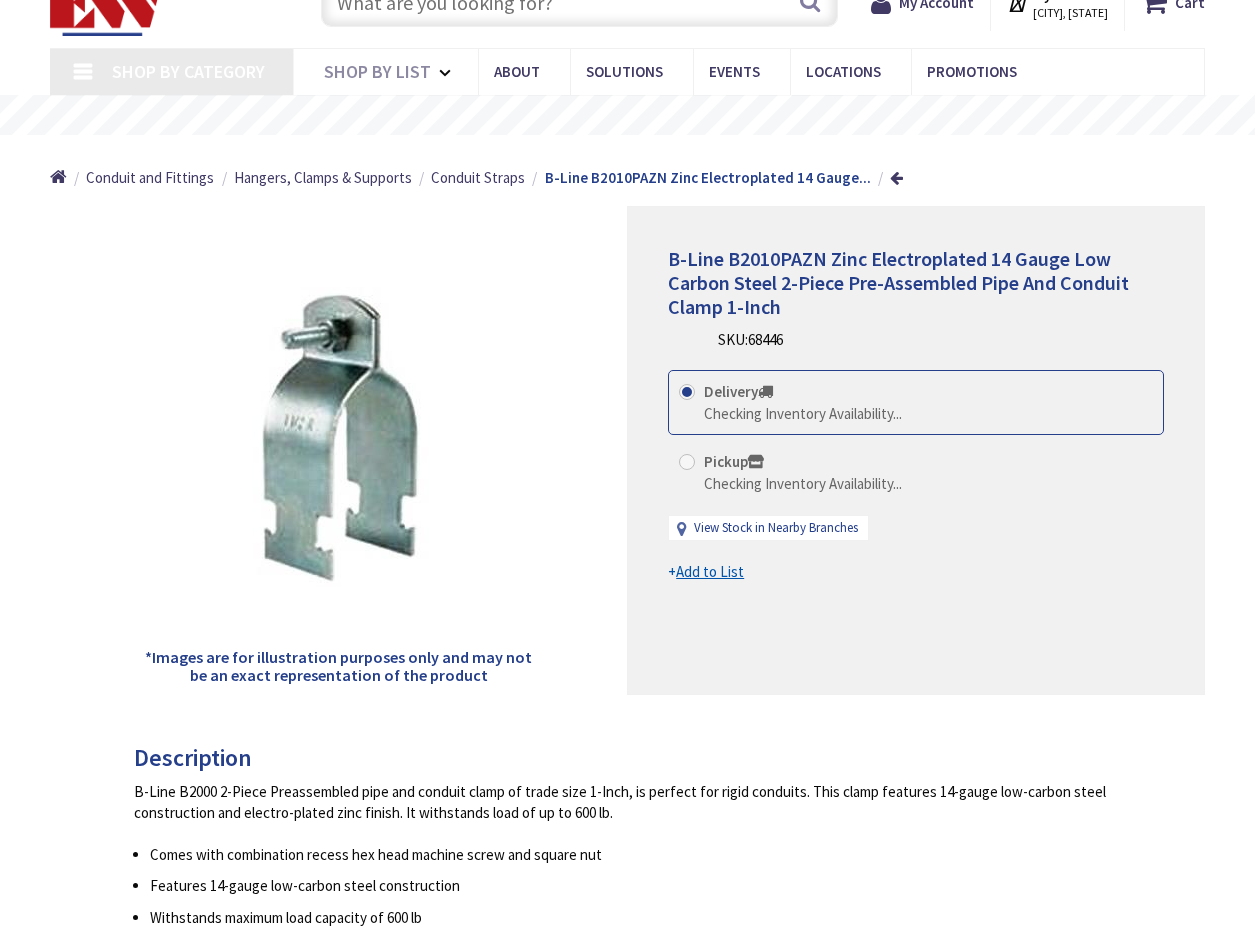 scroll, scrollTop: 0, scrollLeft: 0, axis: both 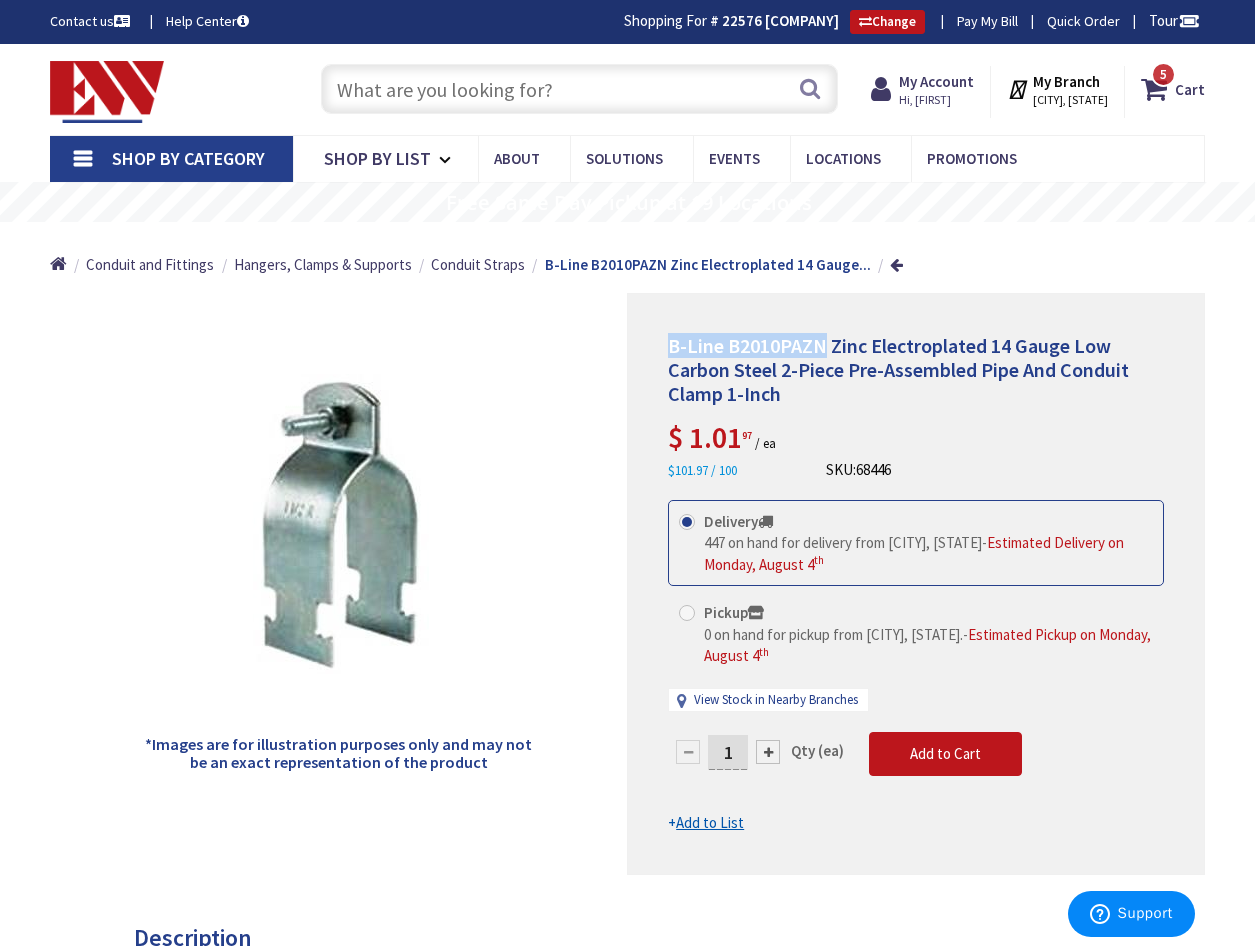 drag, startPoint x: 664, startPoint y: 343, endPoint x: 824, endPoint y: 334, distance: 160.25293 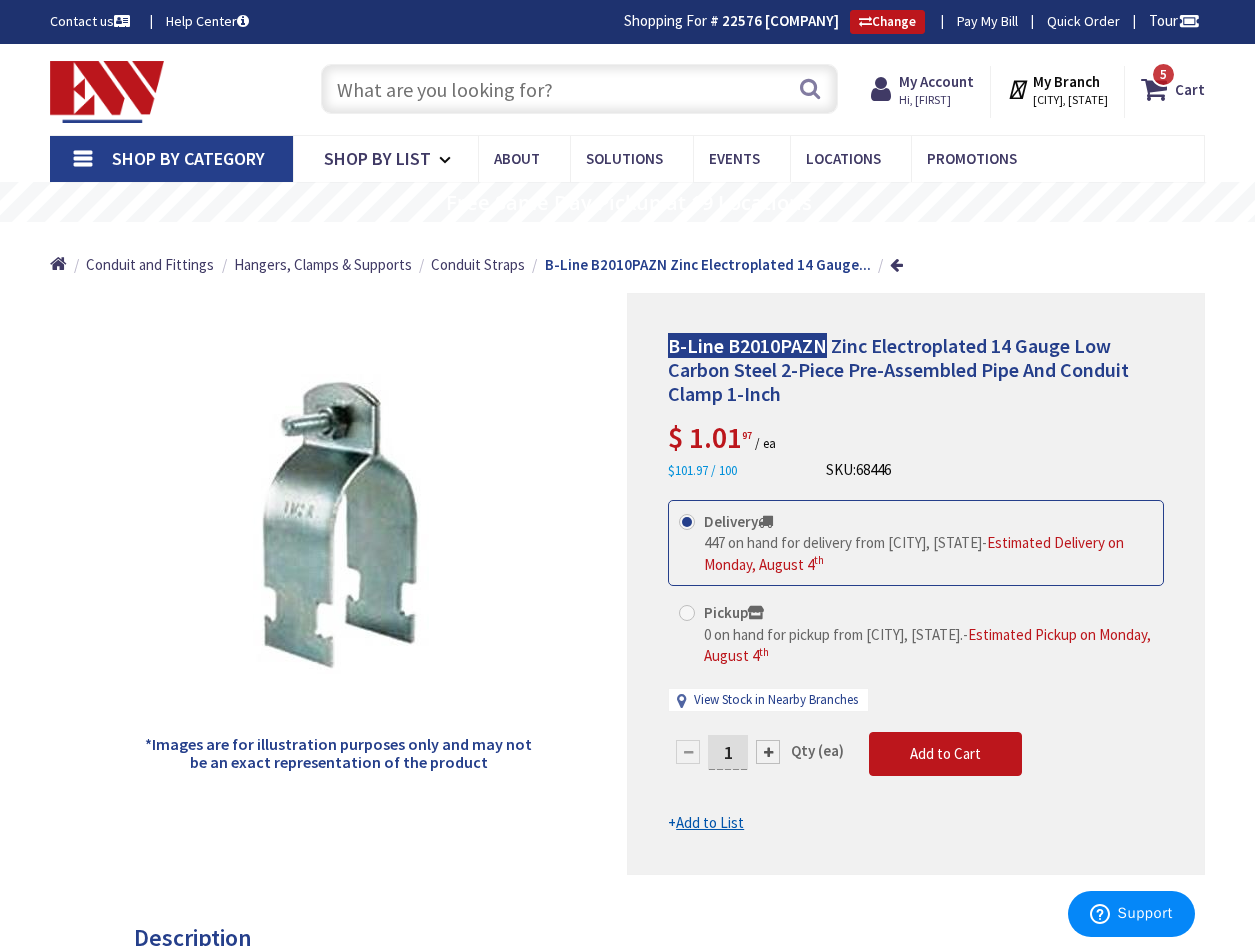 type on "[STREET], [CITY], [STATE] [COUNTRY]" 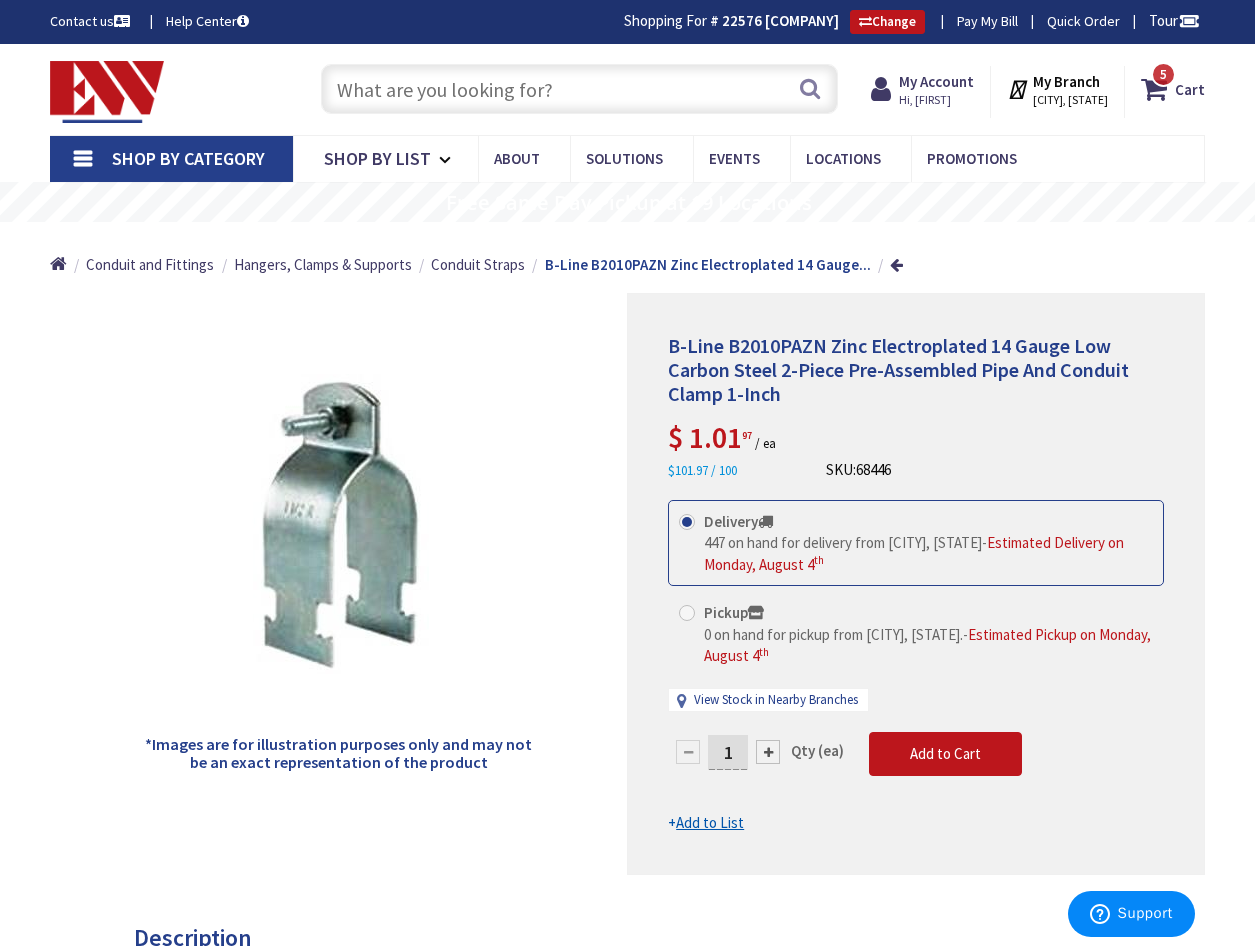 click at bounding box center [579, 89] 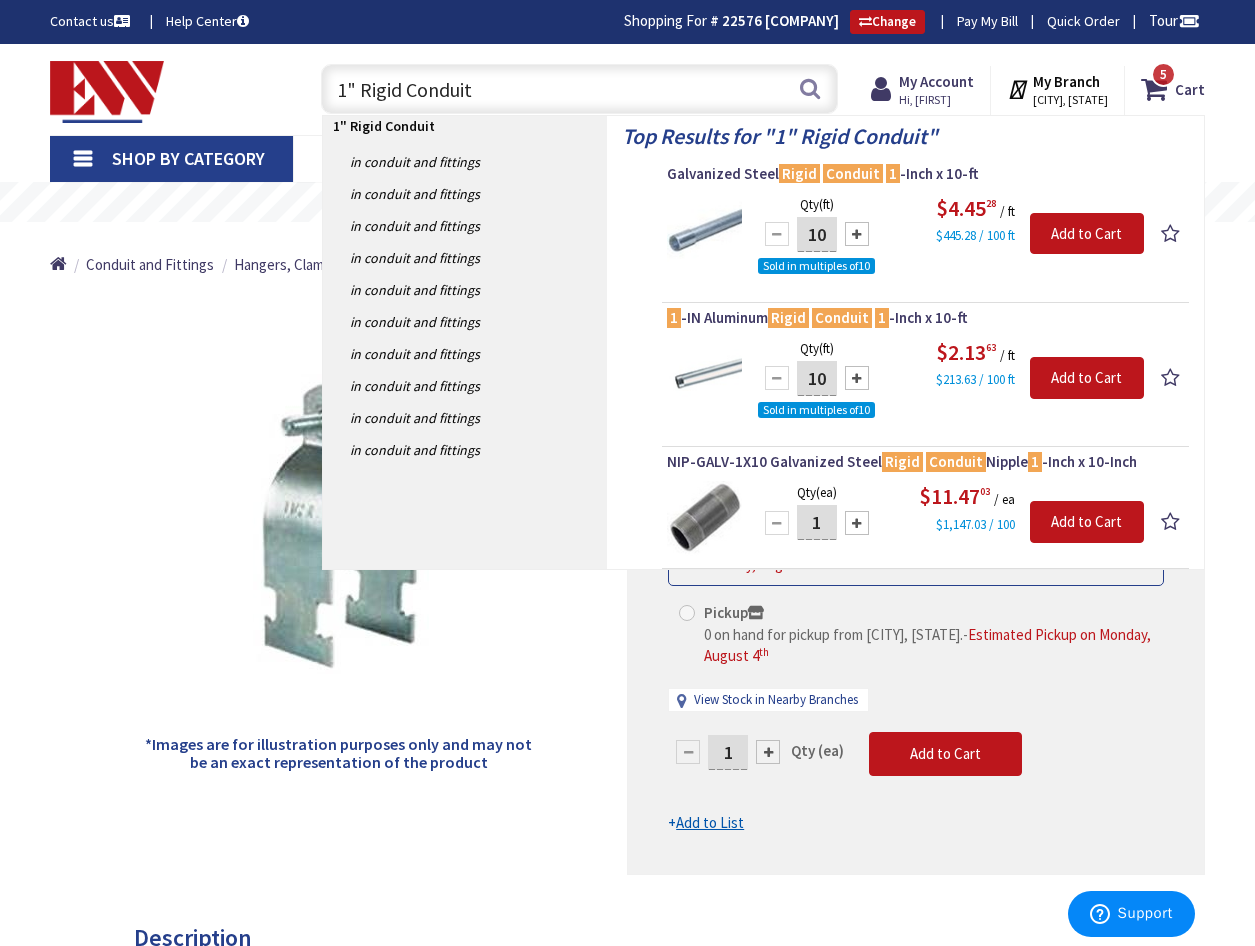 drag, startPoint x: 507, startPoint y: 85, endPoint x: 410, endPoint y: 85, distance: 97 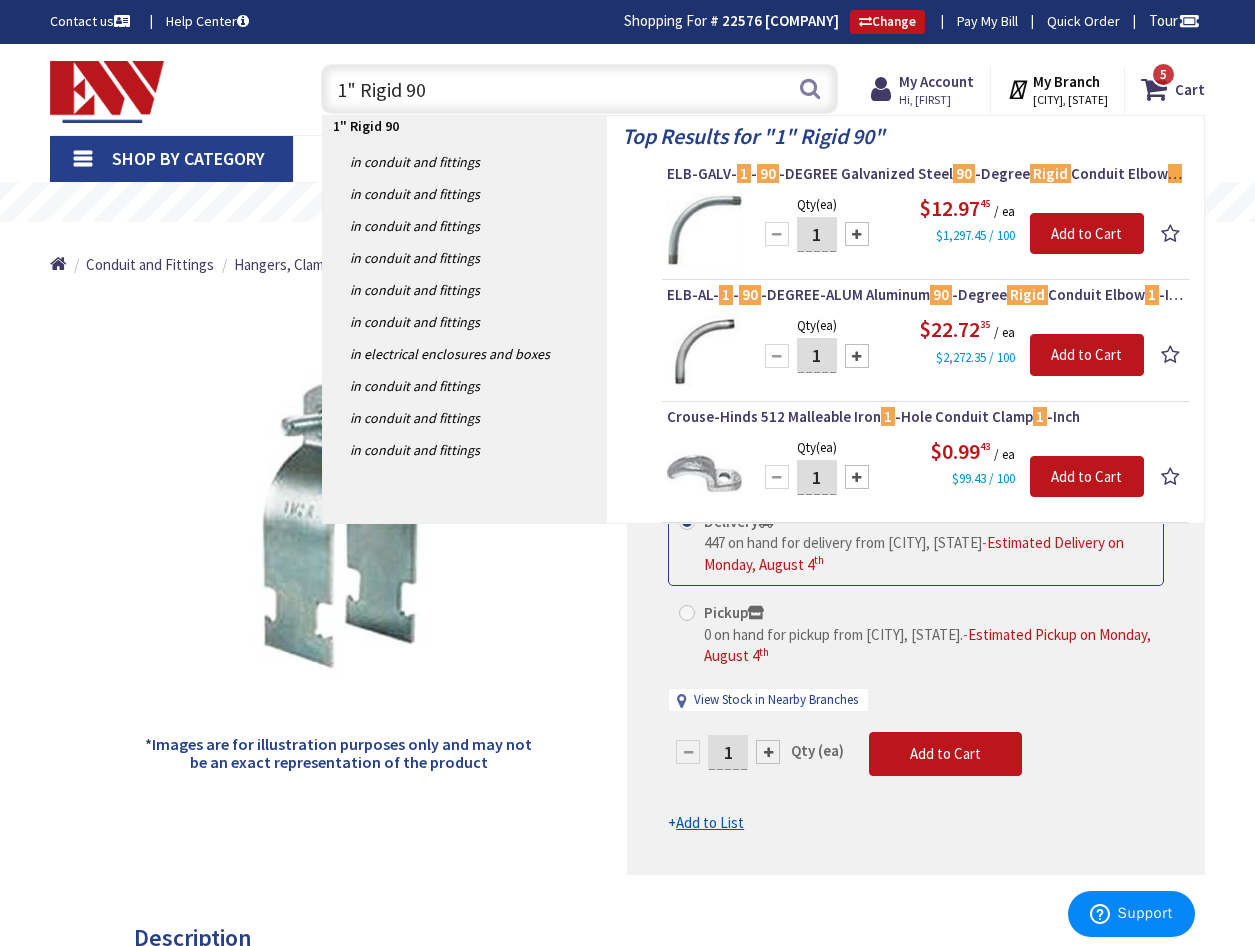 drag, startPoint x: 430, startPoint y: 92, endPoint x: 408, endPoint y: 88, distance: 22.36068 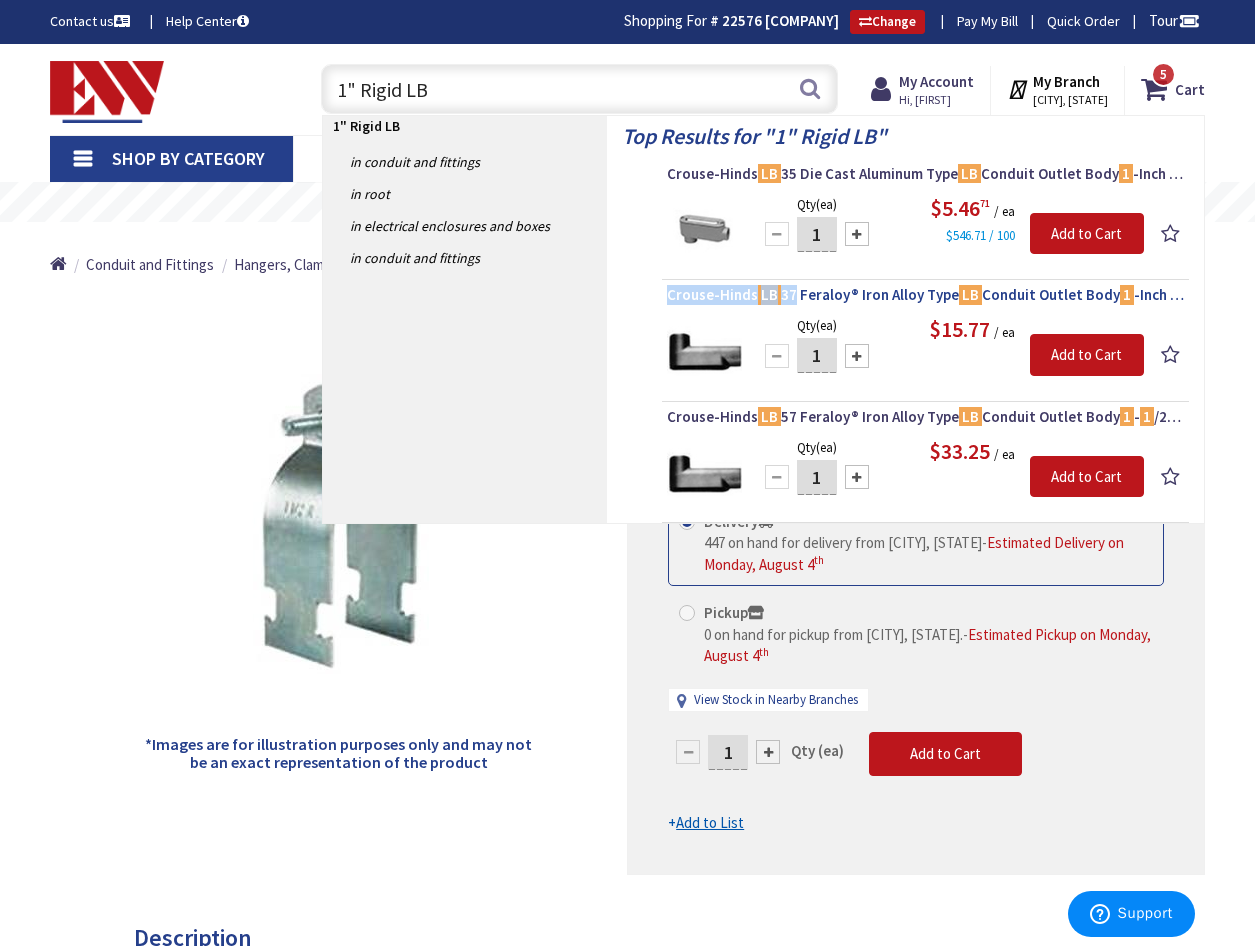 drag, startPoint x: 663, startPoint y: 294, endPoint x: 791, endPoint y: 294, distance: 128 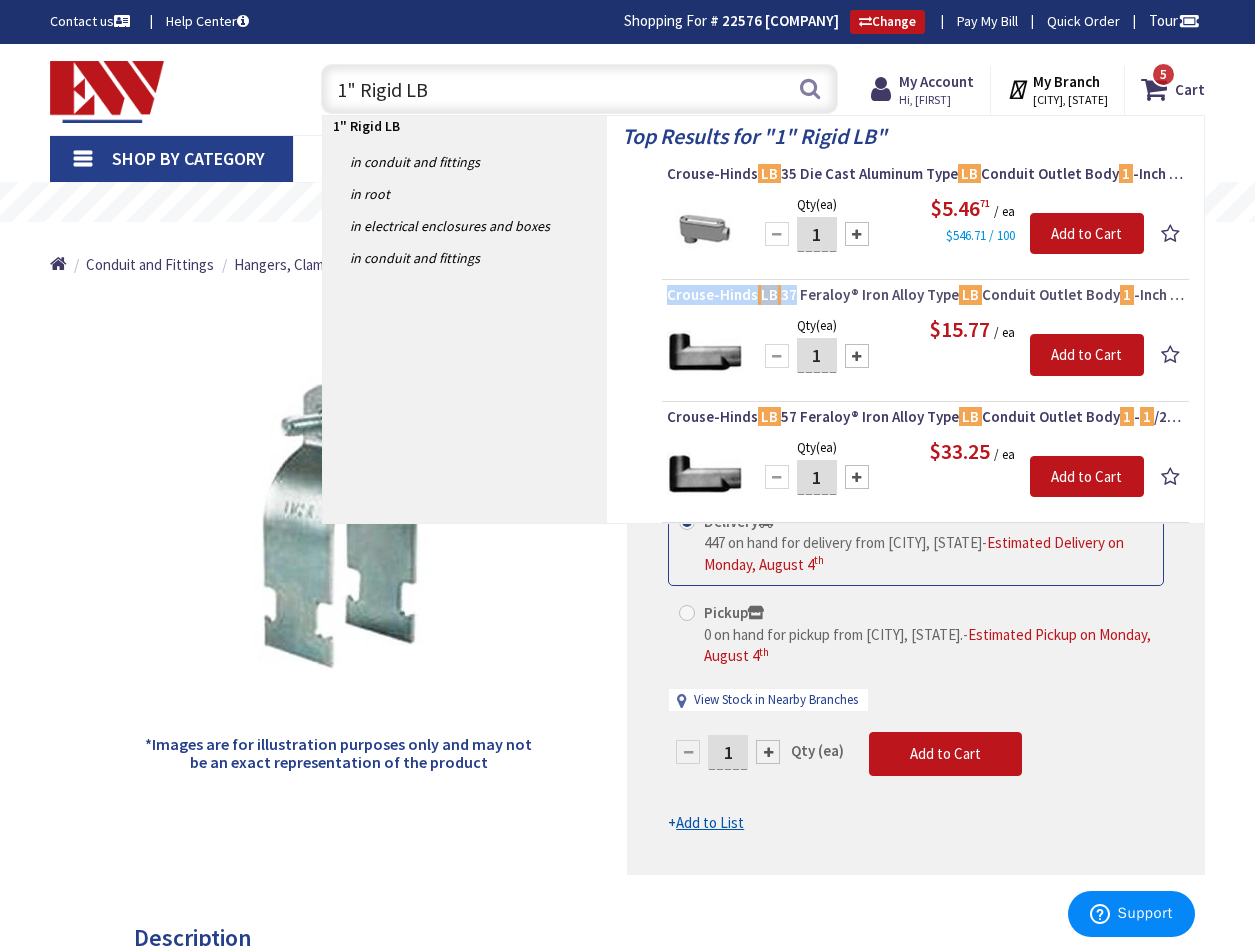 drag, startPoint x: 791, startPoint y: 294, endPoint x: 772, endPoint y: 297, distance: 19.235384 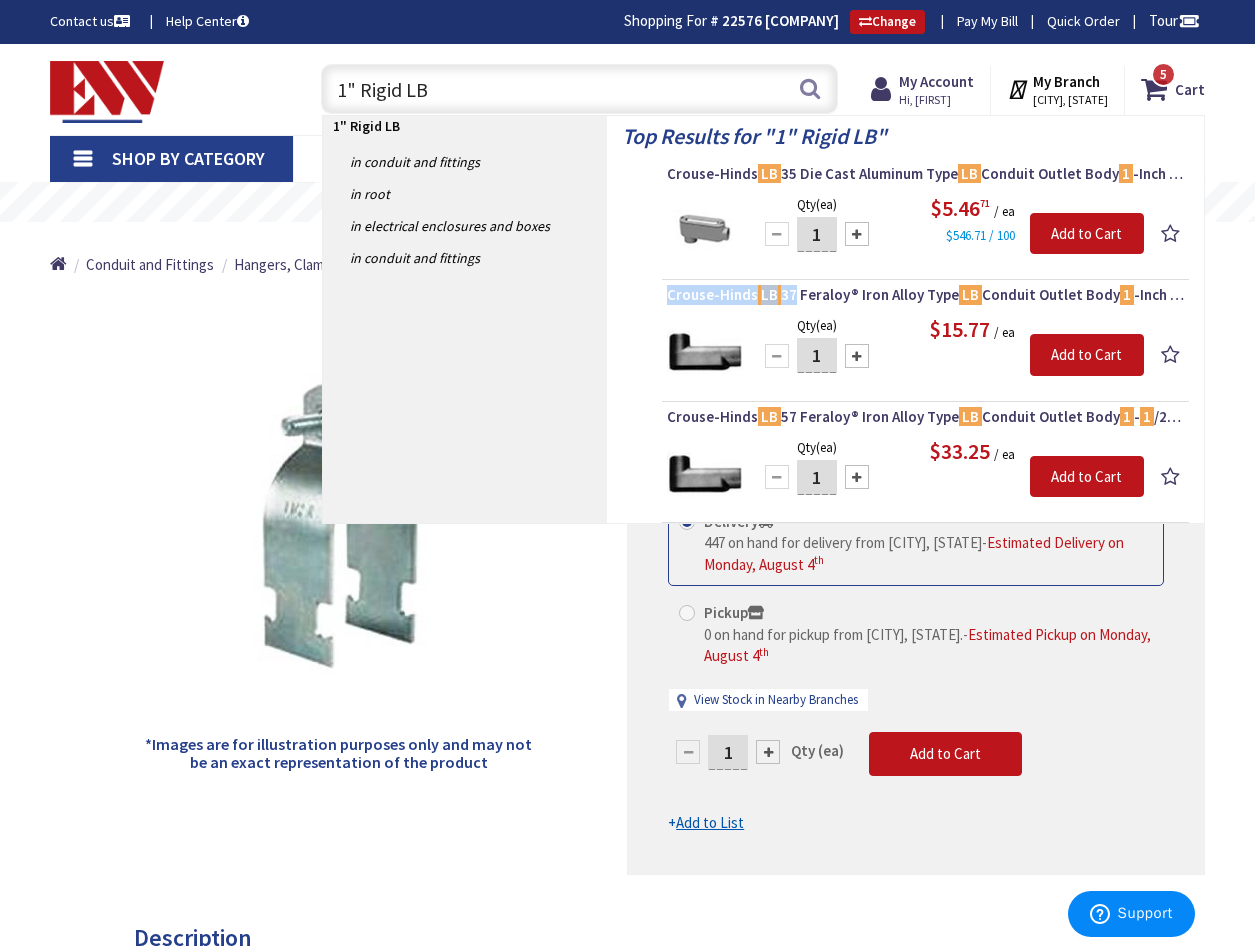 click on "1" Rigid LB" at bounding box center [579, 89] 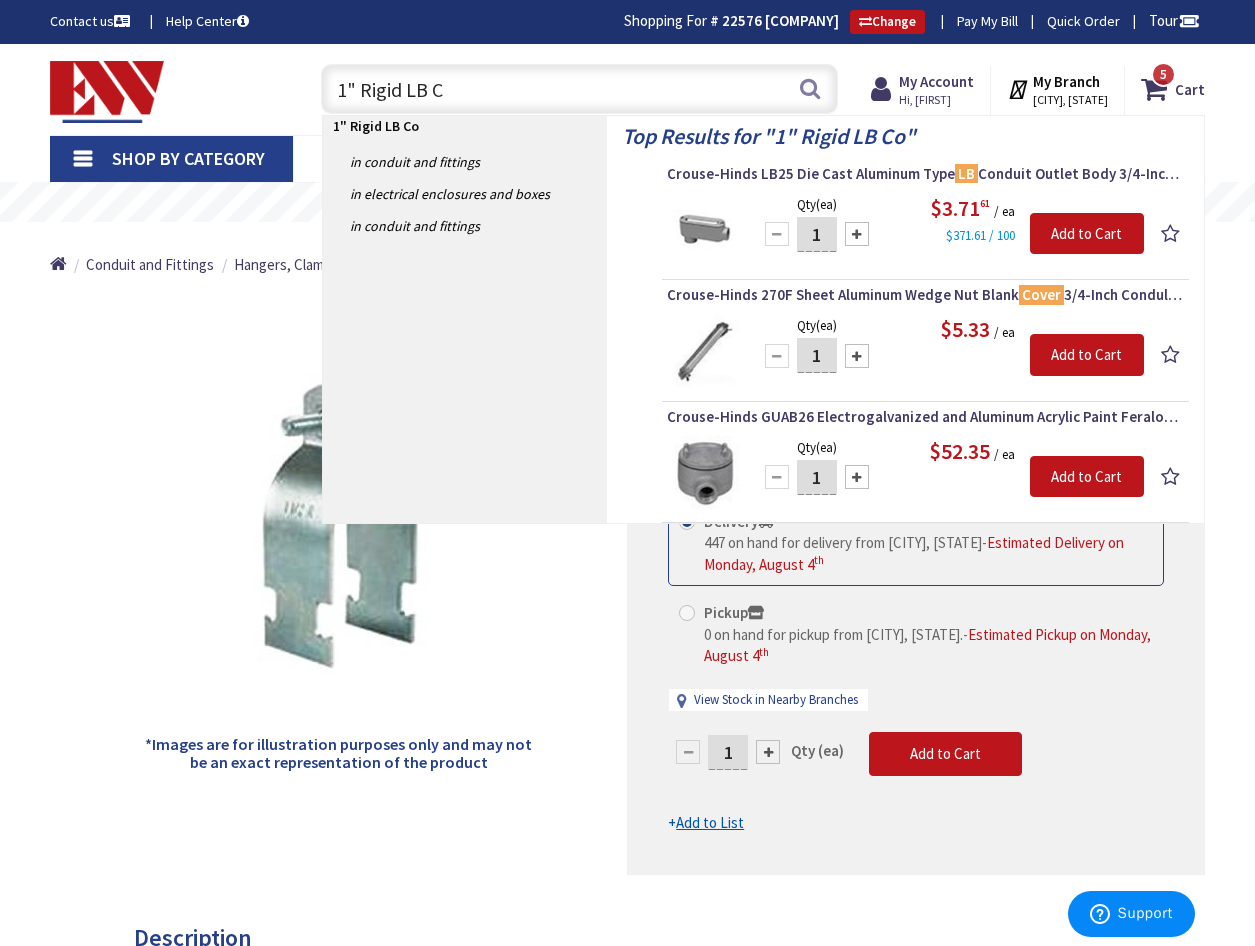 type on "1" Rigid LB" 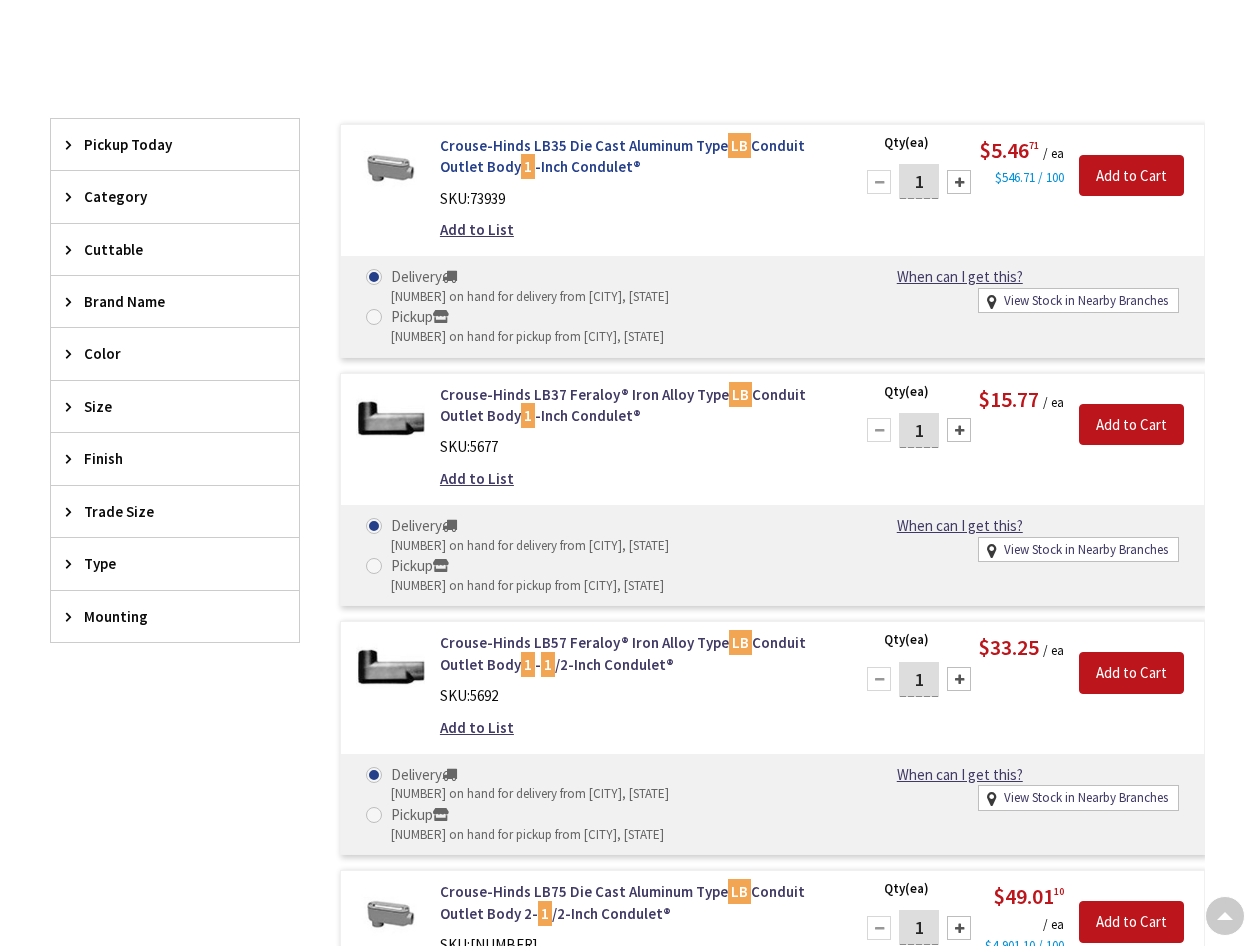 scroll, scrollTop: 700, scrollLeft: 0, axis: vertical 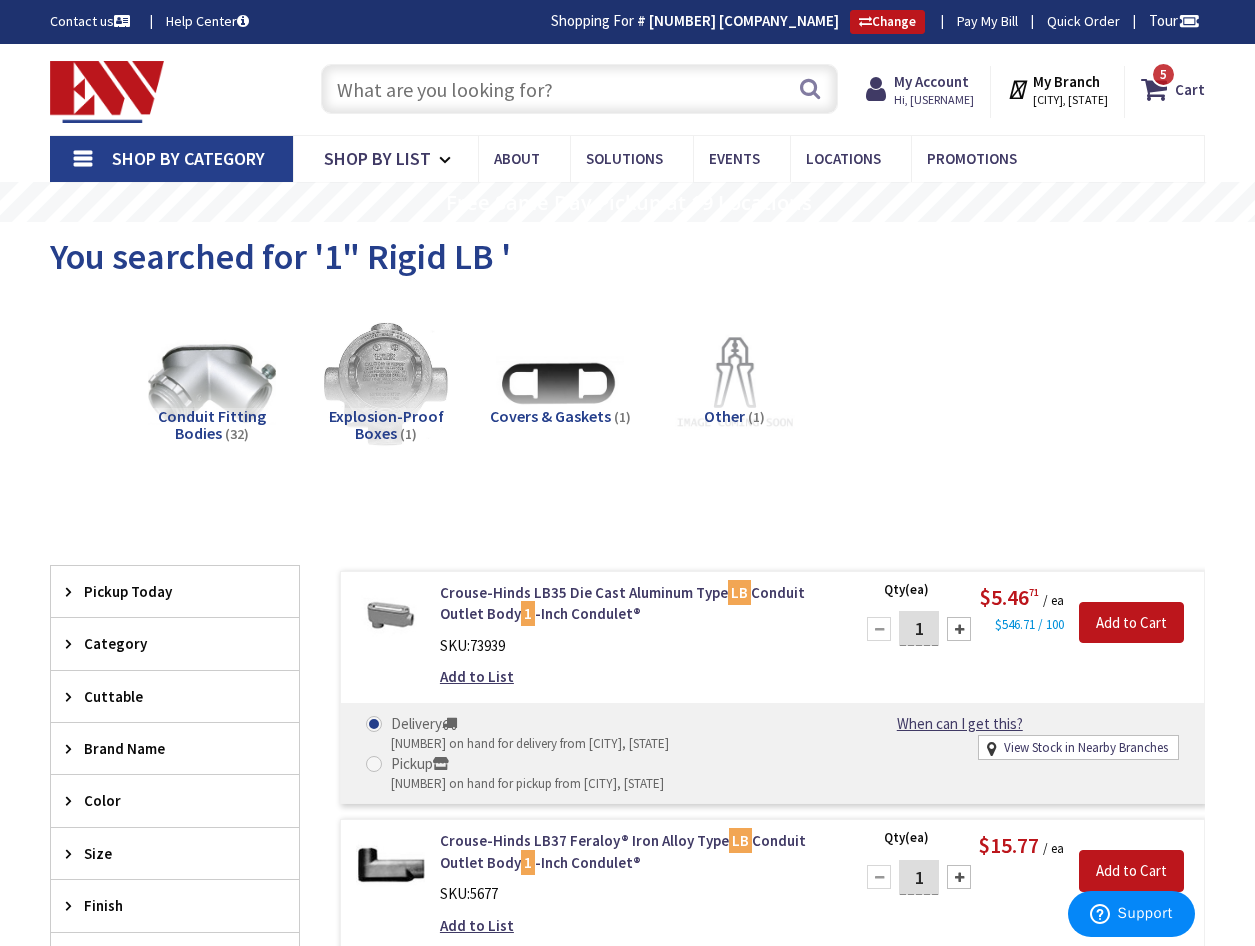 click at bounding box center [579, 89] 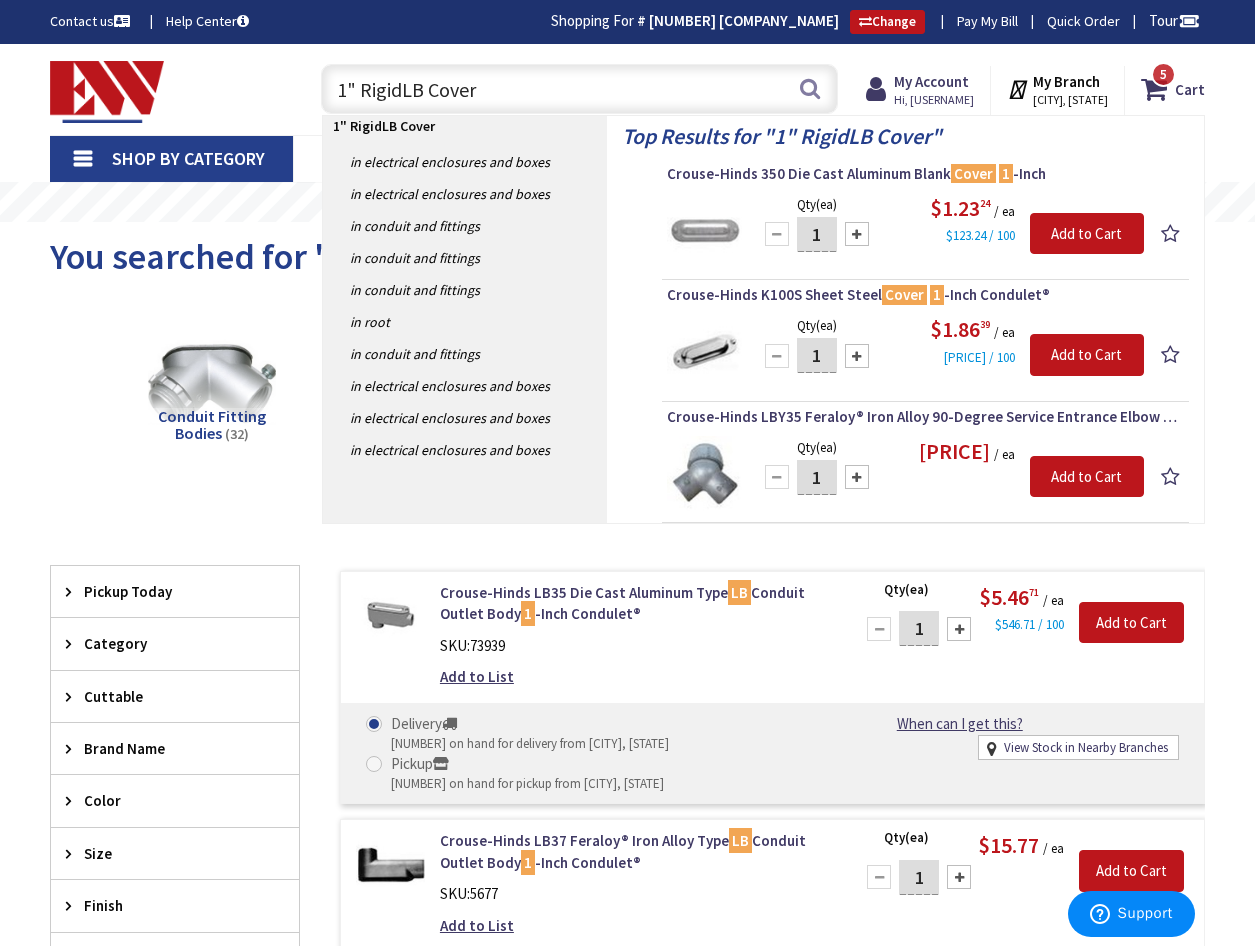 type on "1" Rigid LB Cover" 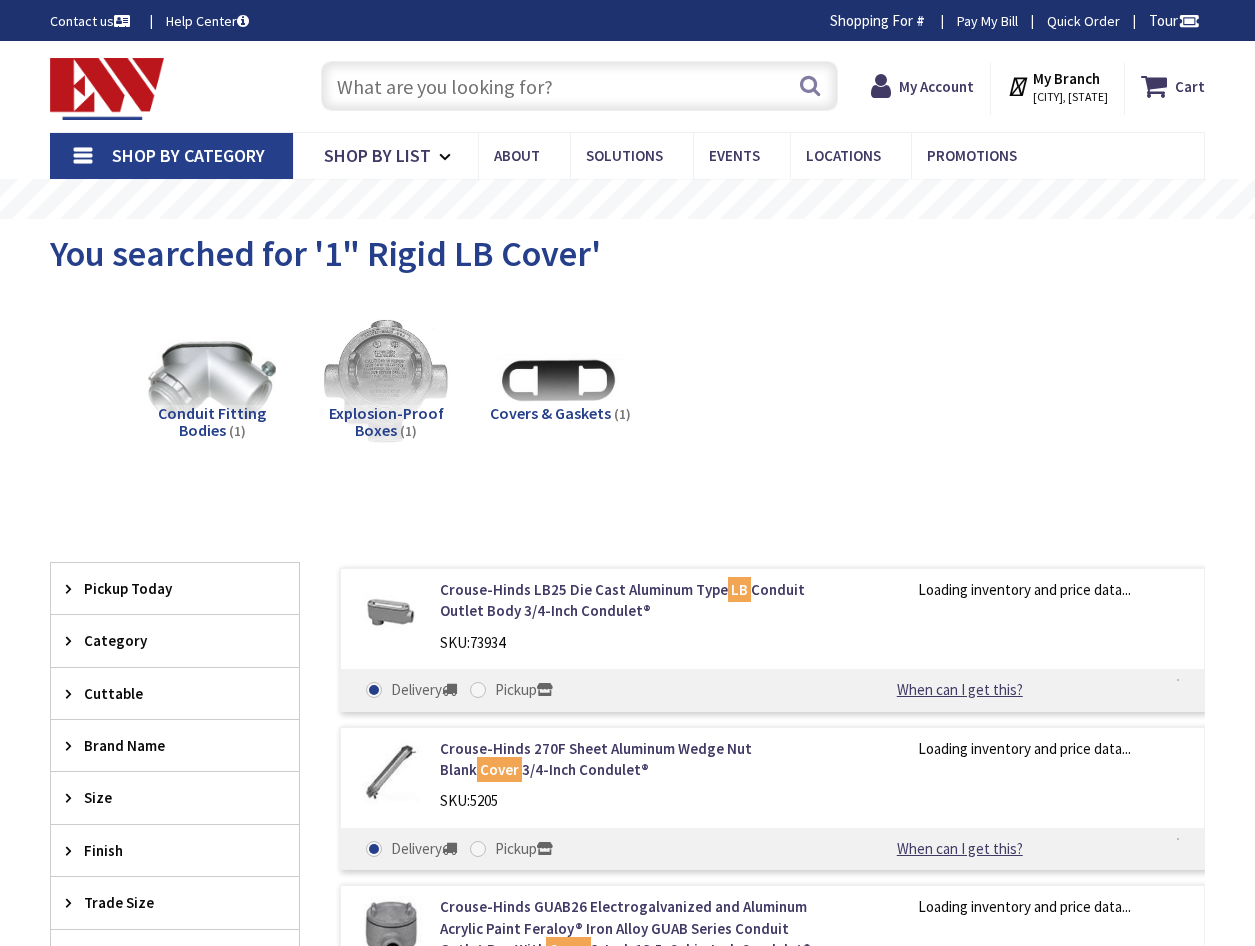 scroll, scrollTop: 0, scrollLeft: 0, axis: both 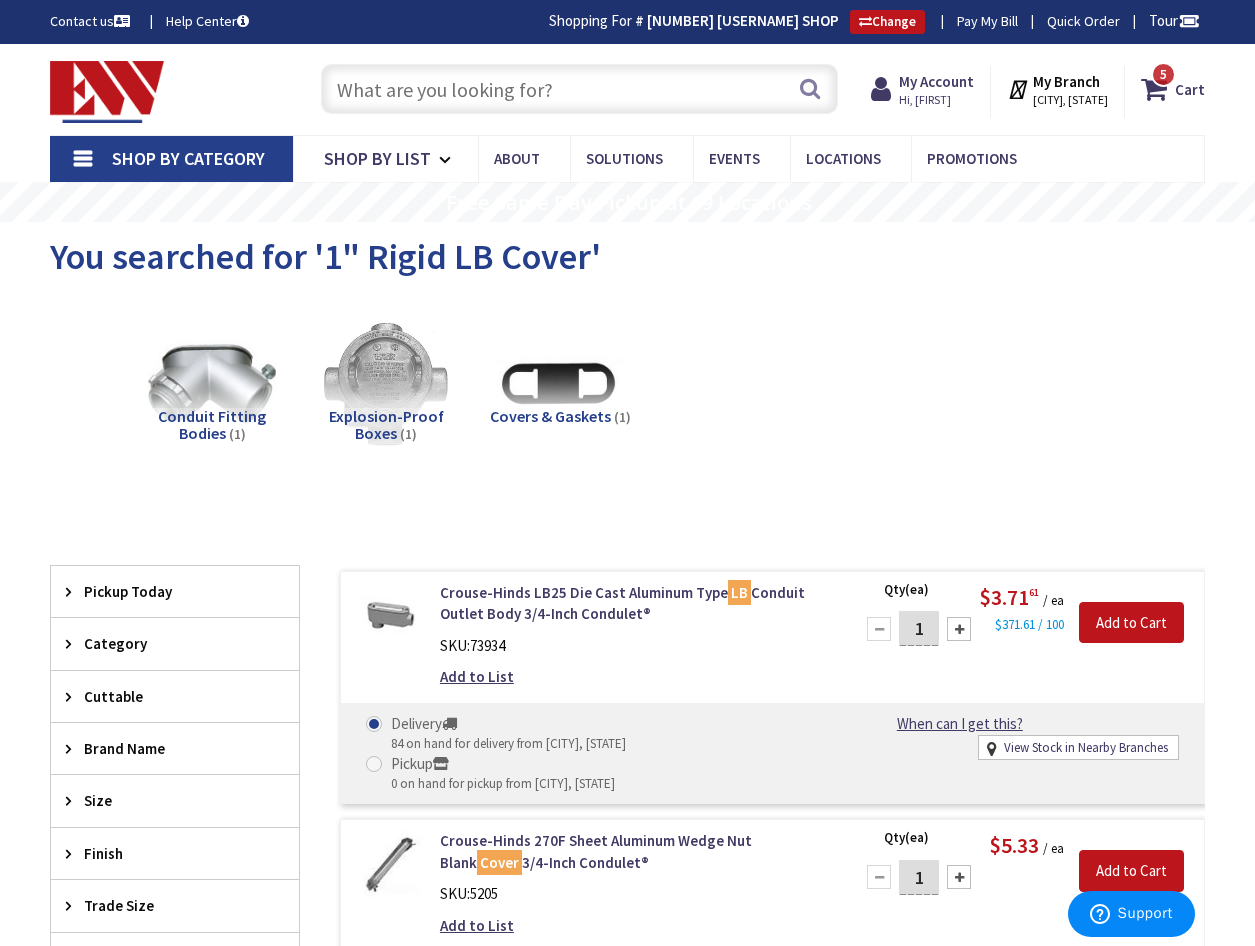 click at bounding box center [579, 89] 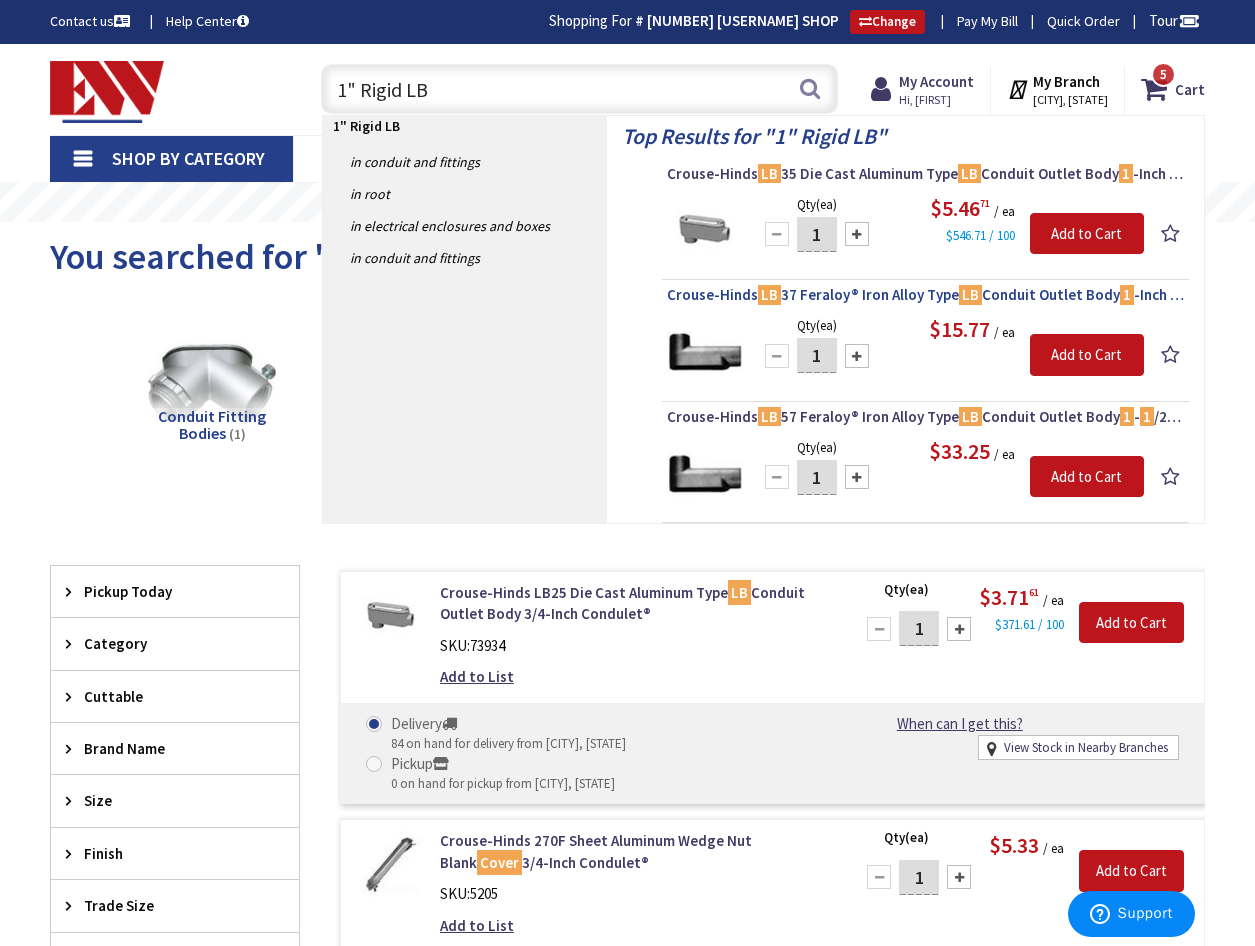 type on "1" Rigid LB" 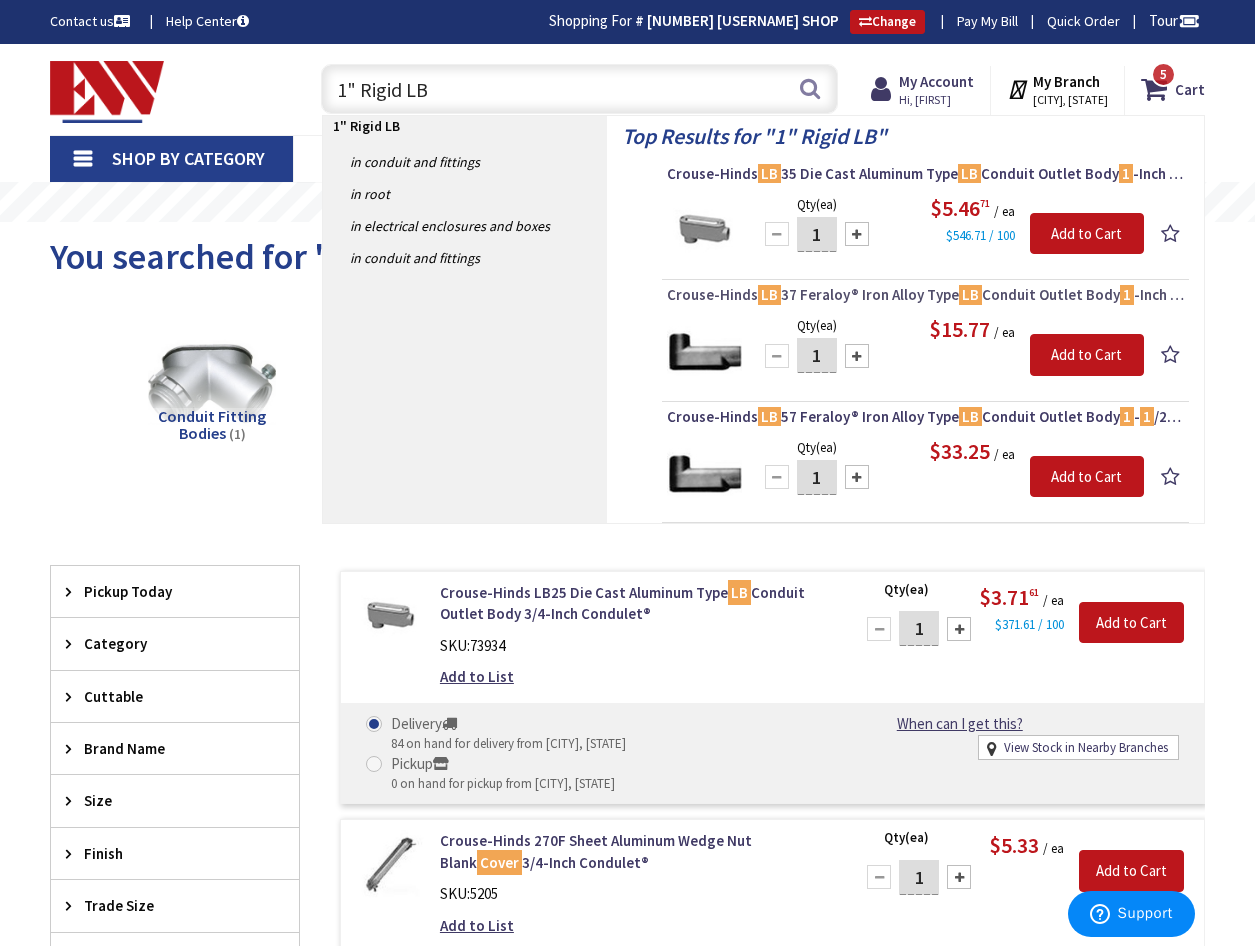 click on "Crouse-Hinds 270F Sheet Aluminum Wedge Nut Blank 1" Rigid LB Cover 3/4-Inch Condulet®" at bounding box center (925, 295) 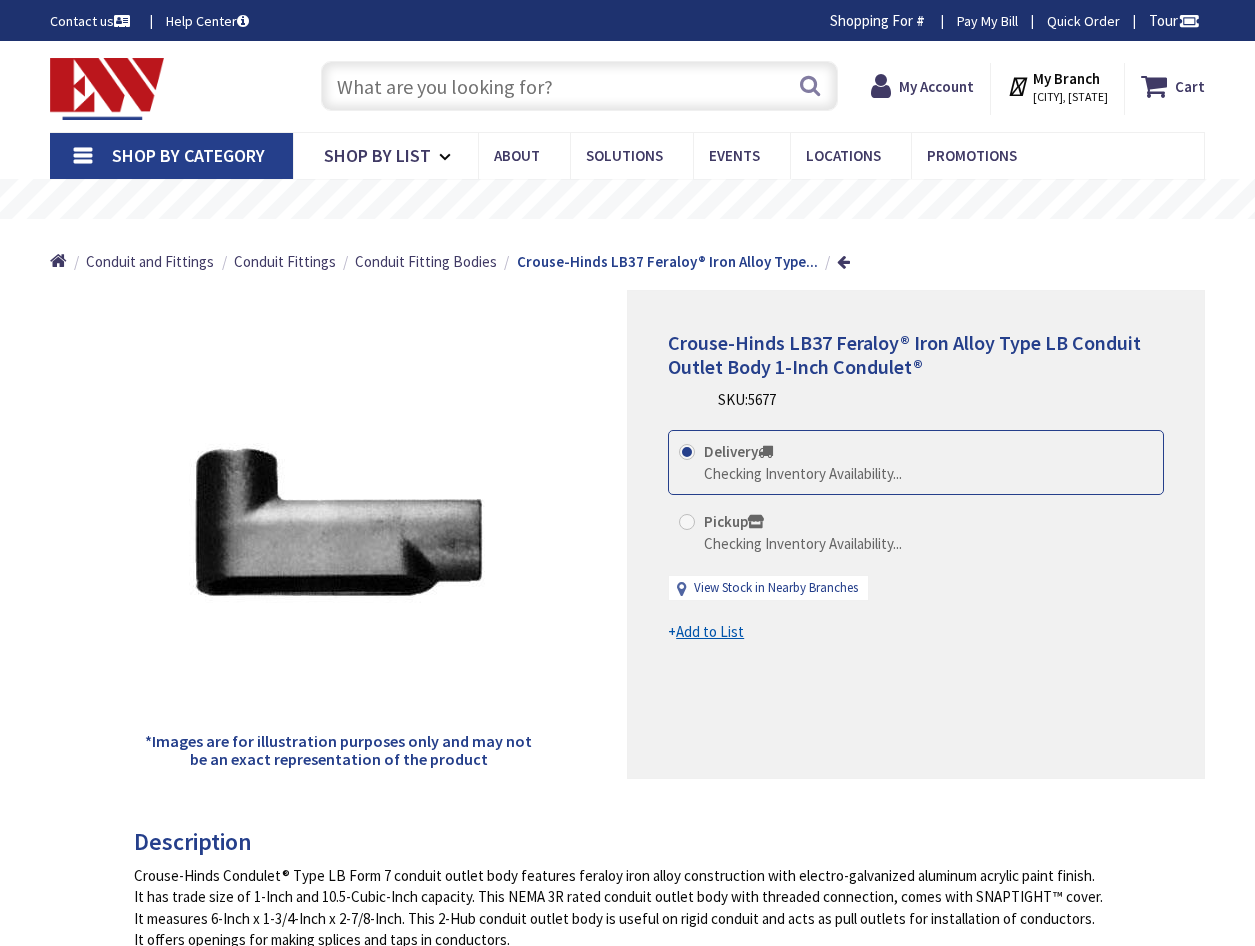 scroll, scrollTop: 0, scrollLeft: 0, axis: both 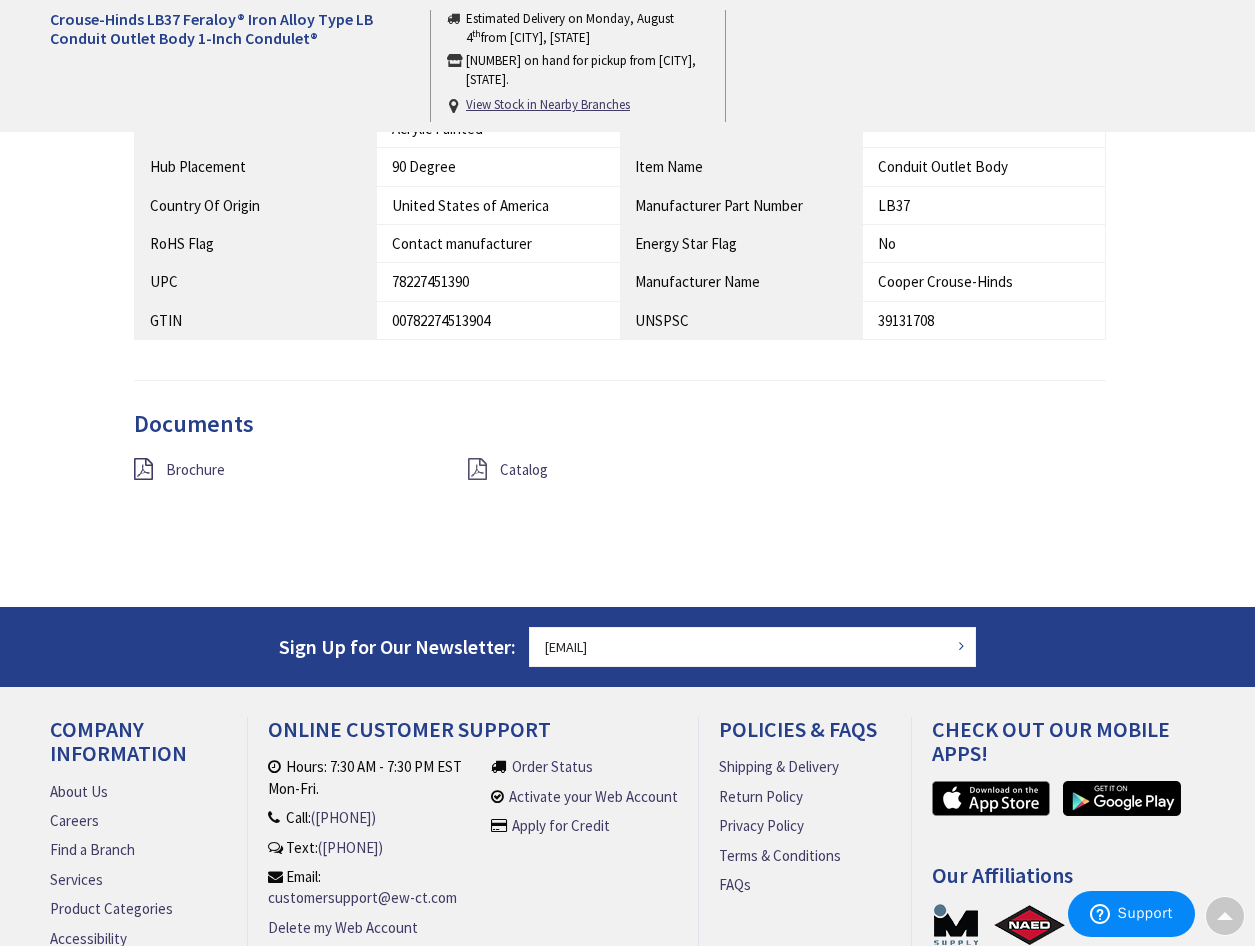 click at bounding box center (477, 469) 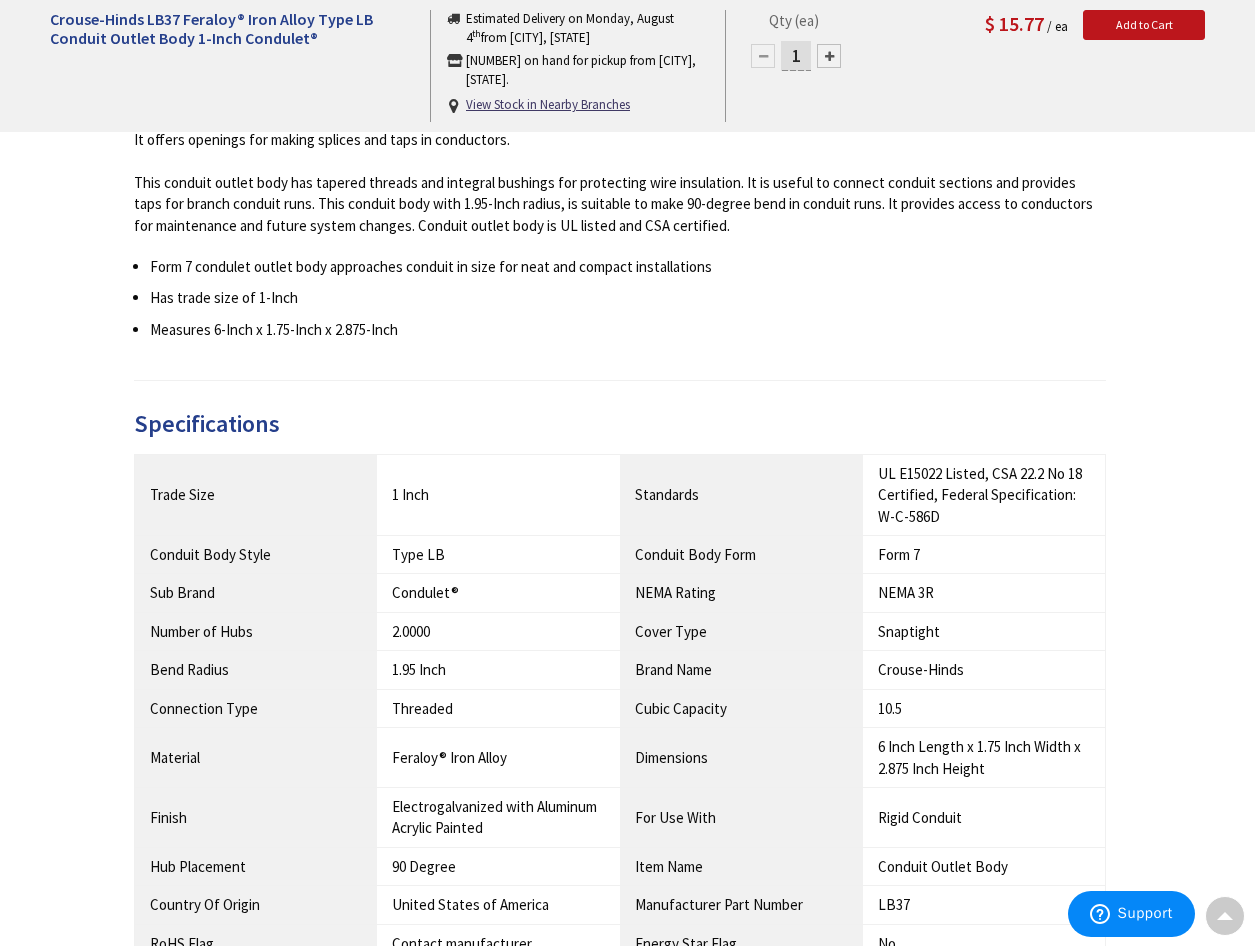 scroll, scrollTop: 0, scrollLeft: 0, axis: both 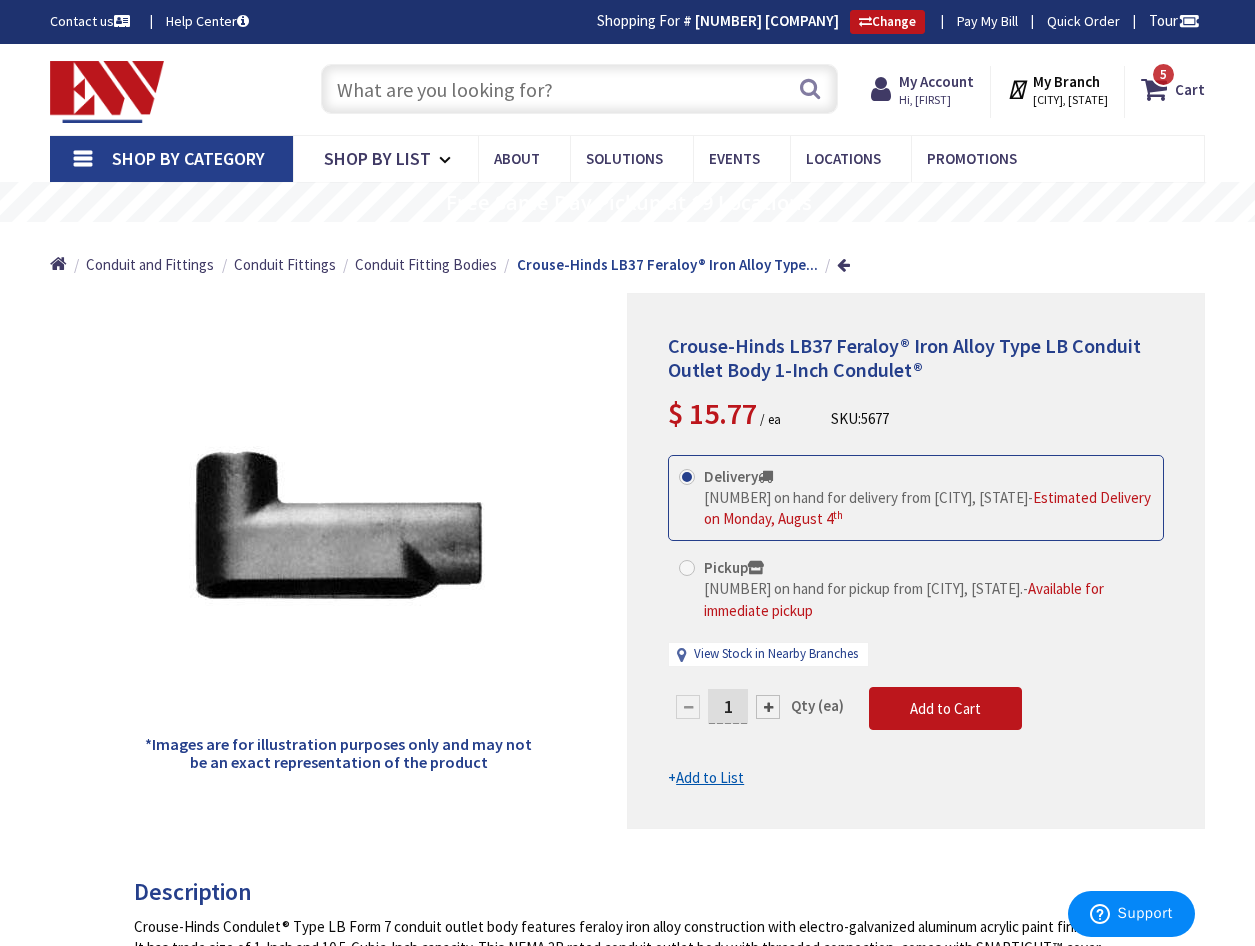 click at bounding box center [579, 89] 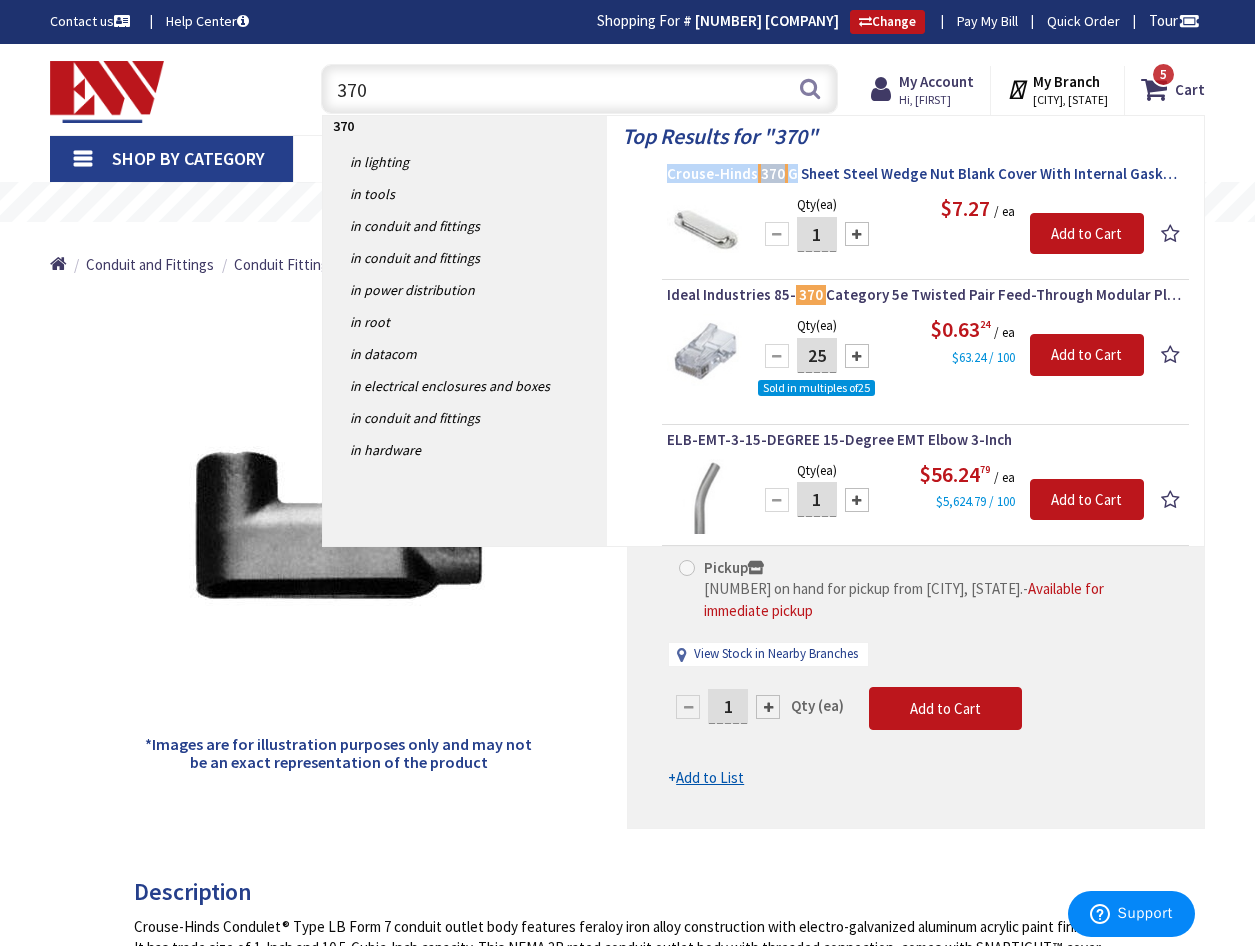 drag, startPoint x: 664, startPoint y: 173, endPoint x: 791, endPoint y: 173, distance: 127 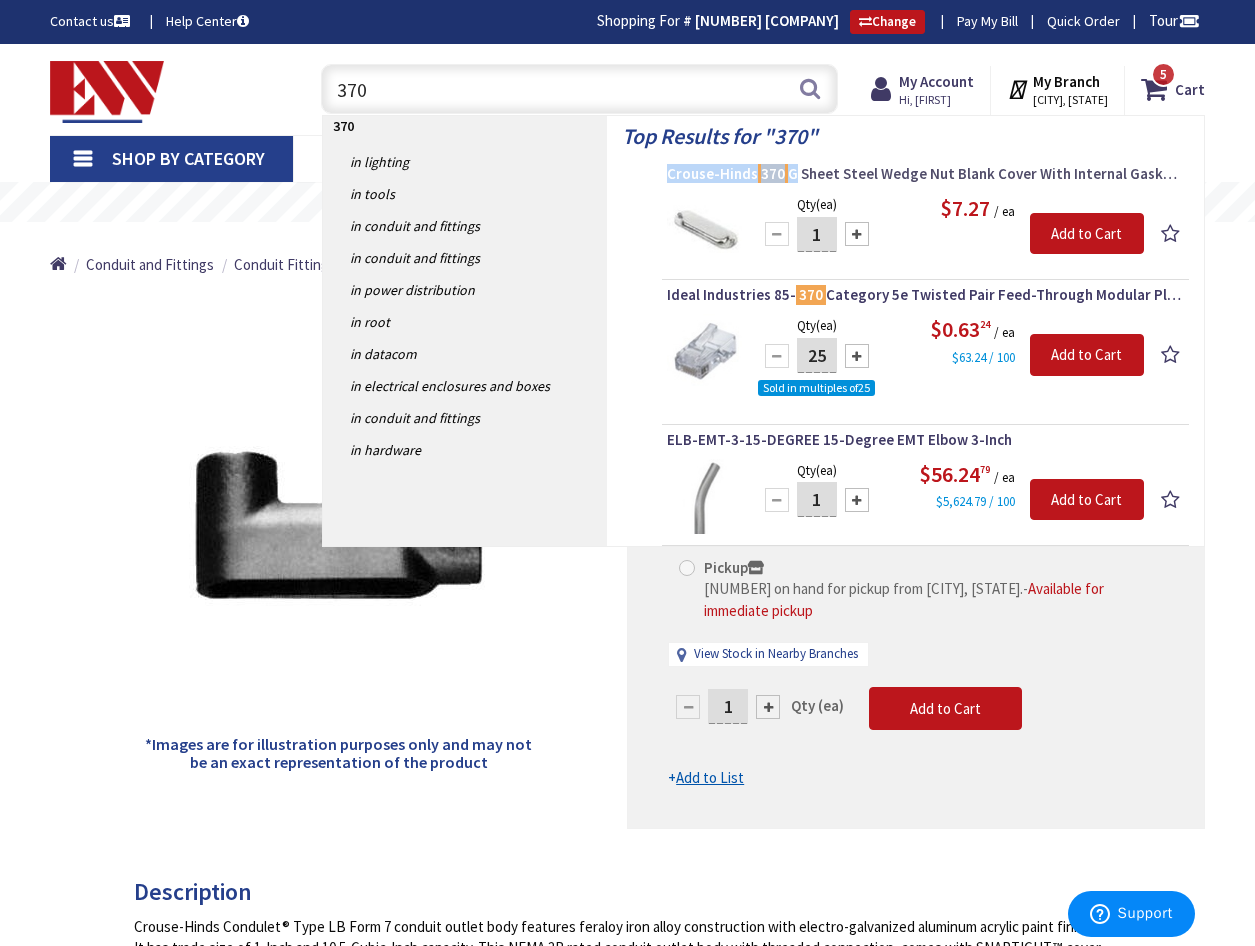 drag, startPoint x: 791, startPoint y: 173, endPoint x: 727, endPoint y: 174, distance: 64.00781 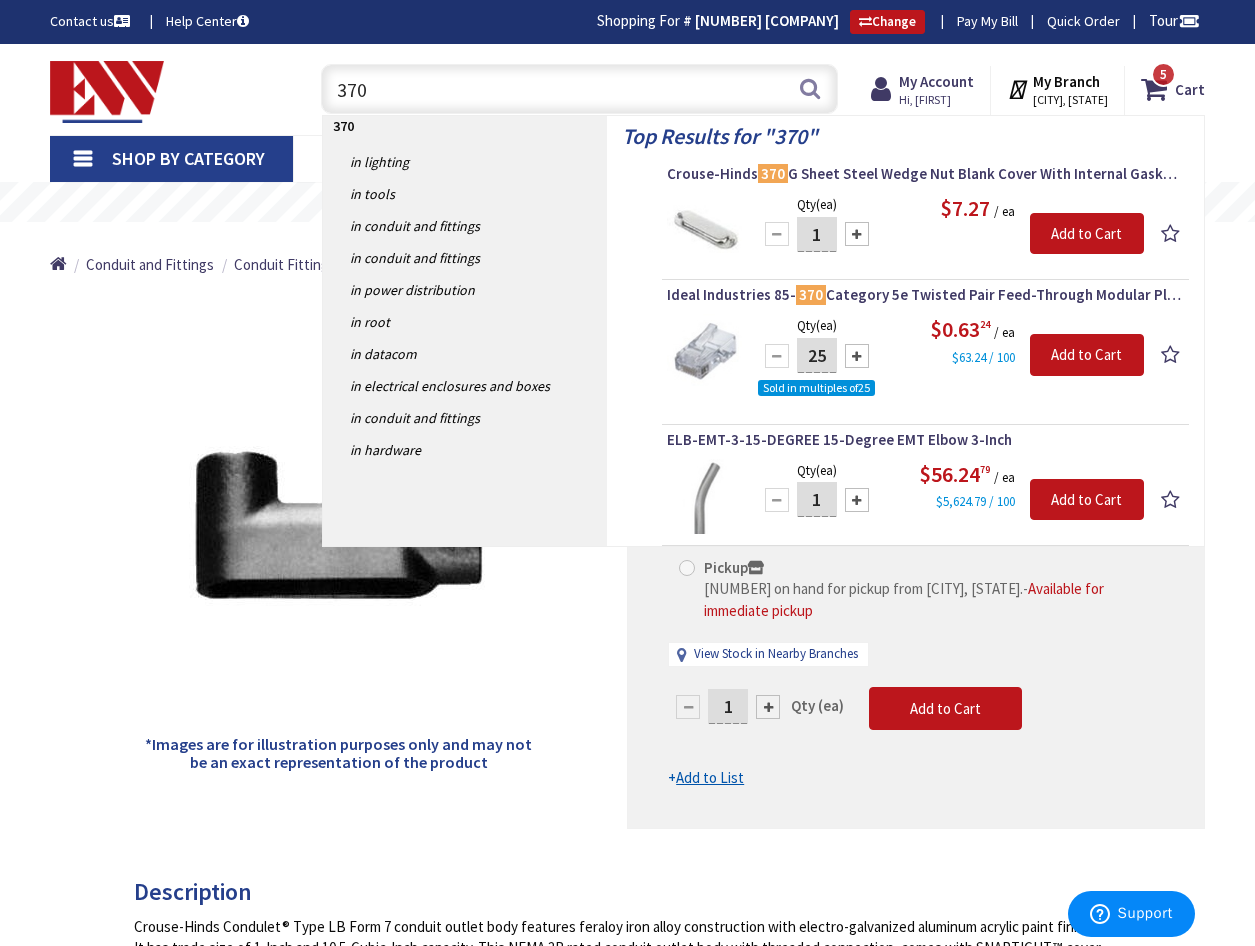 drag, startPoint x: 394, startPoint y: 82, endPoint x: 274, endPoint y: 80, distance: 120.01666 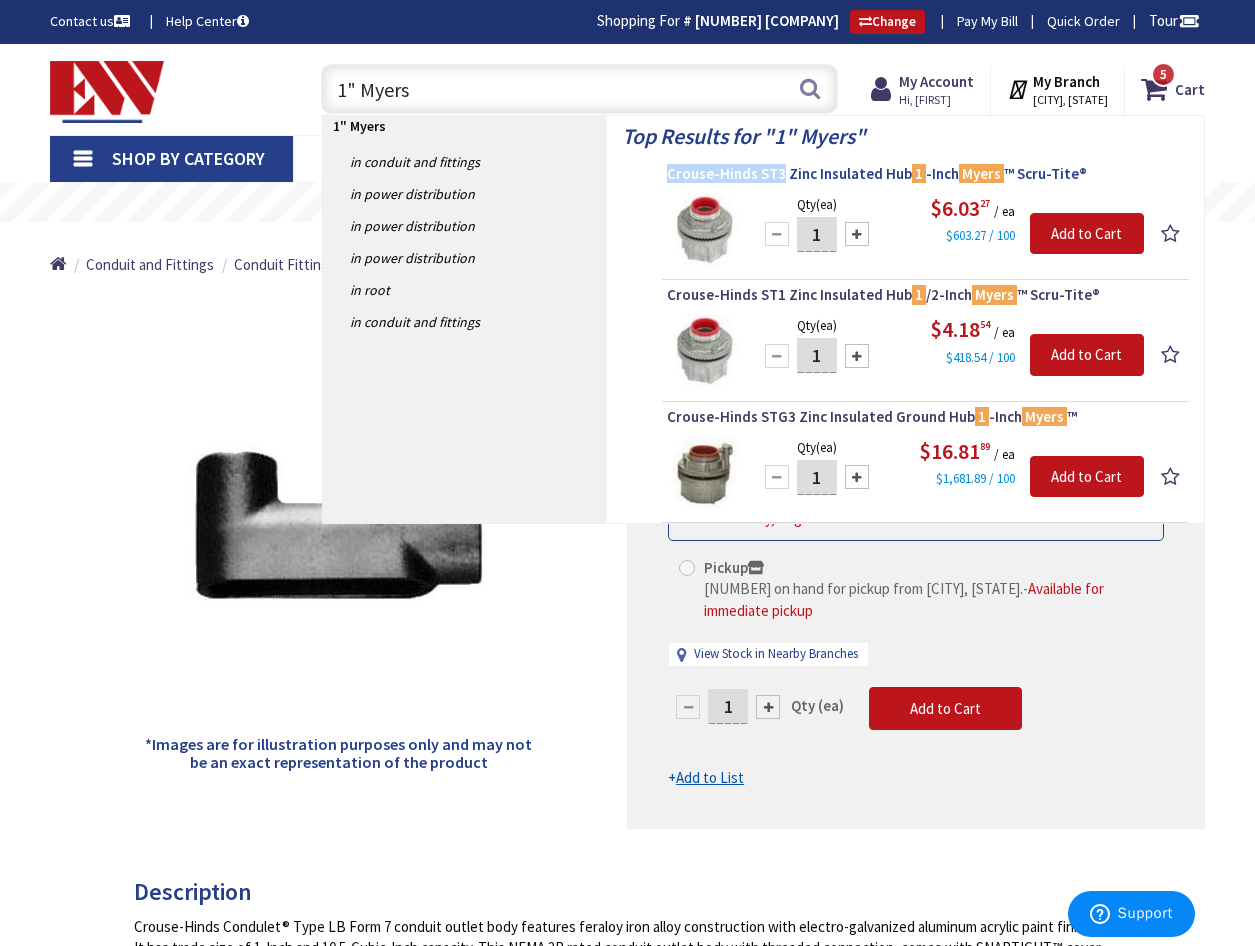 drag, startPoint x: 664, startPoint y: 175, endPoint x: 781, endPoint y: 176, distance: 117.00427 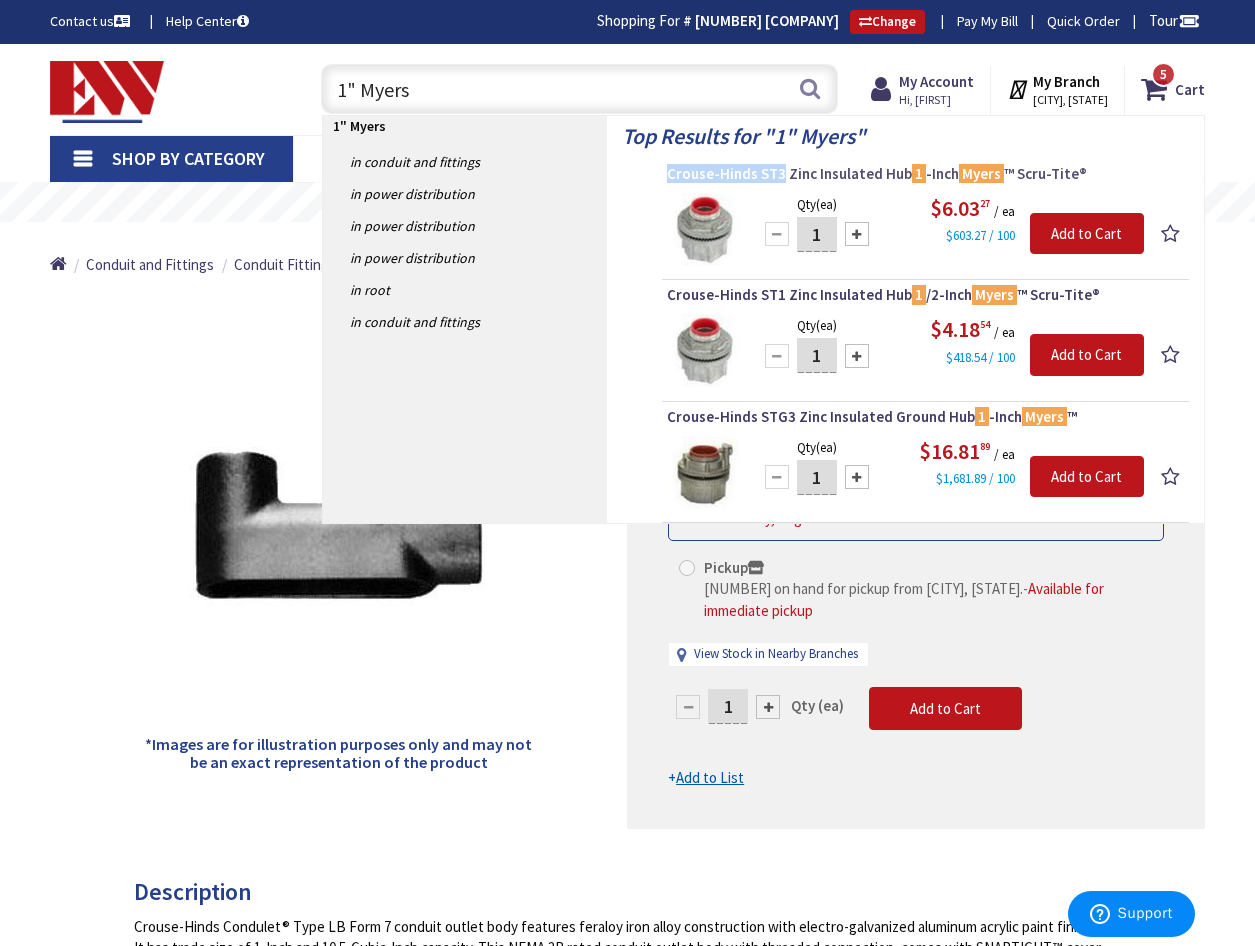 drag, startPoint x: 781, startPoint y: 176, endPoint x: 756, endPoint y: 175, distance: 25.019993 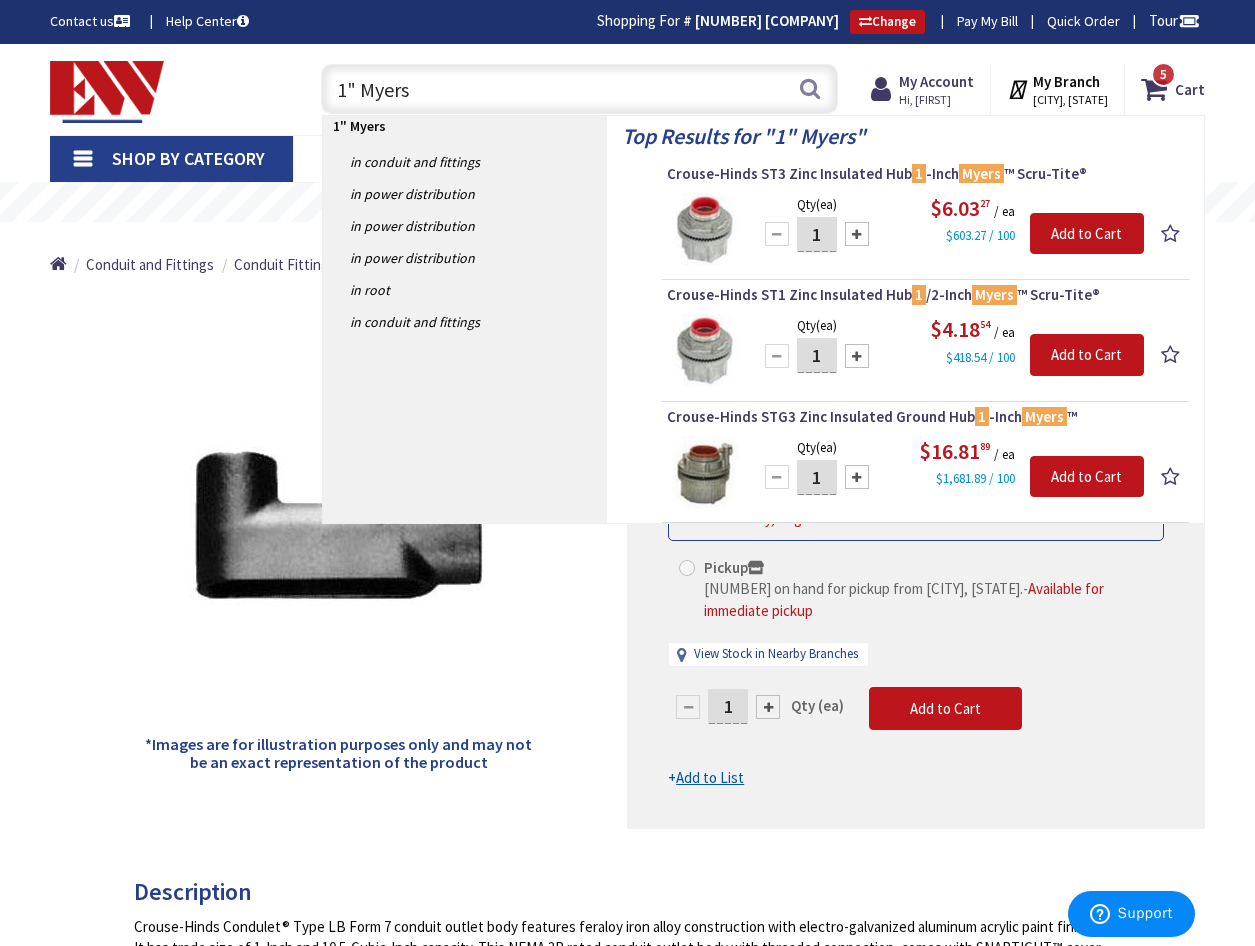 drag, startPoint x: 428, startPoint y: 98, endPoint x: 275, endPoint y: 82, distance: 153.83432 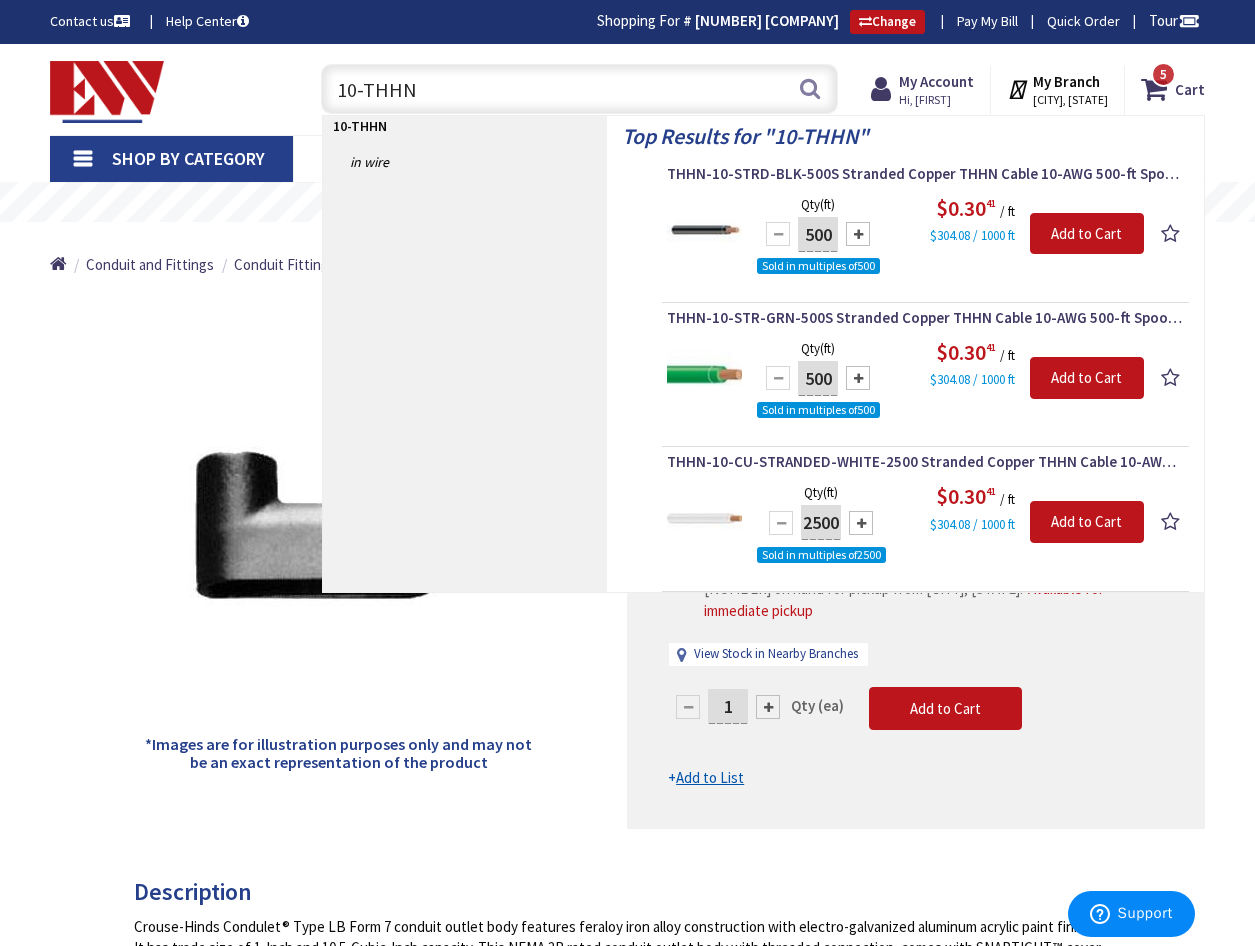 drag, startPoint x: 425, startPoint y: 93, endPoint x: 249, endPoint y: 83, distance: 176.28386 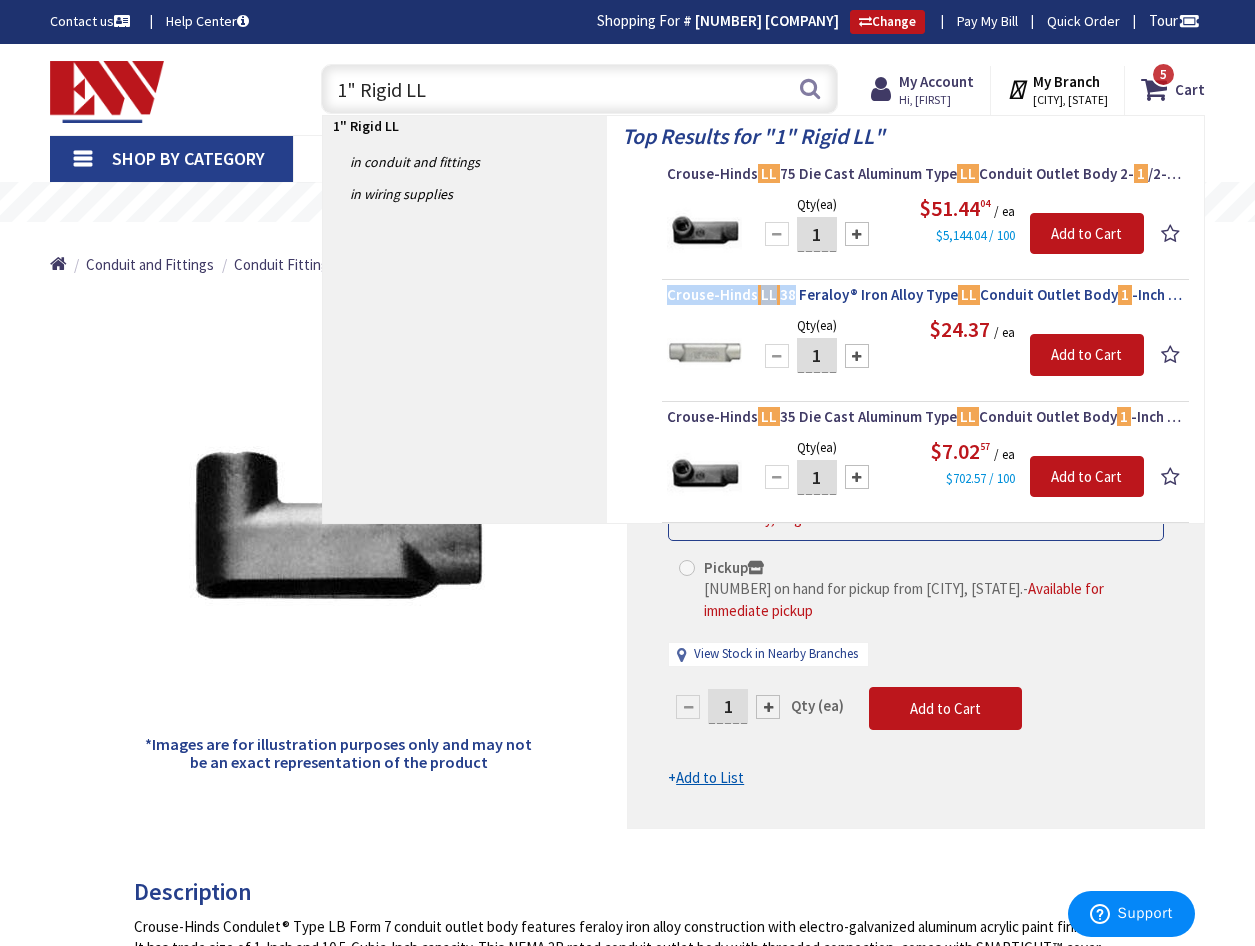 drag, startPoint x: 664, startPoint y: 297, endPoint x: 790, endPoint y: 302, distance: 126.09917 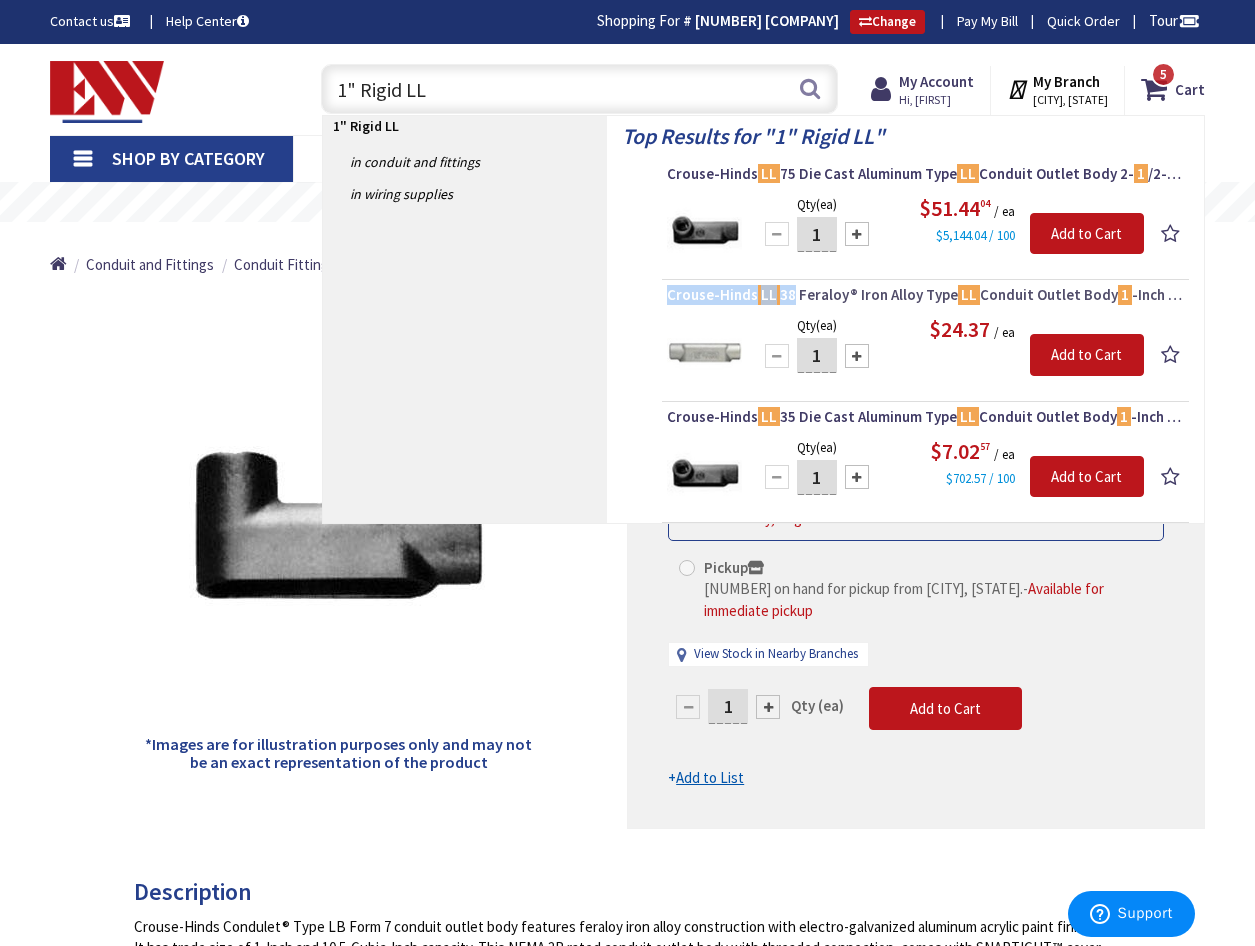 copy on "Crouse-Hinds  LL 38" 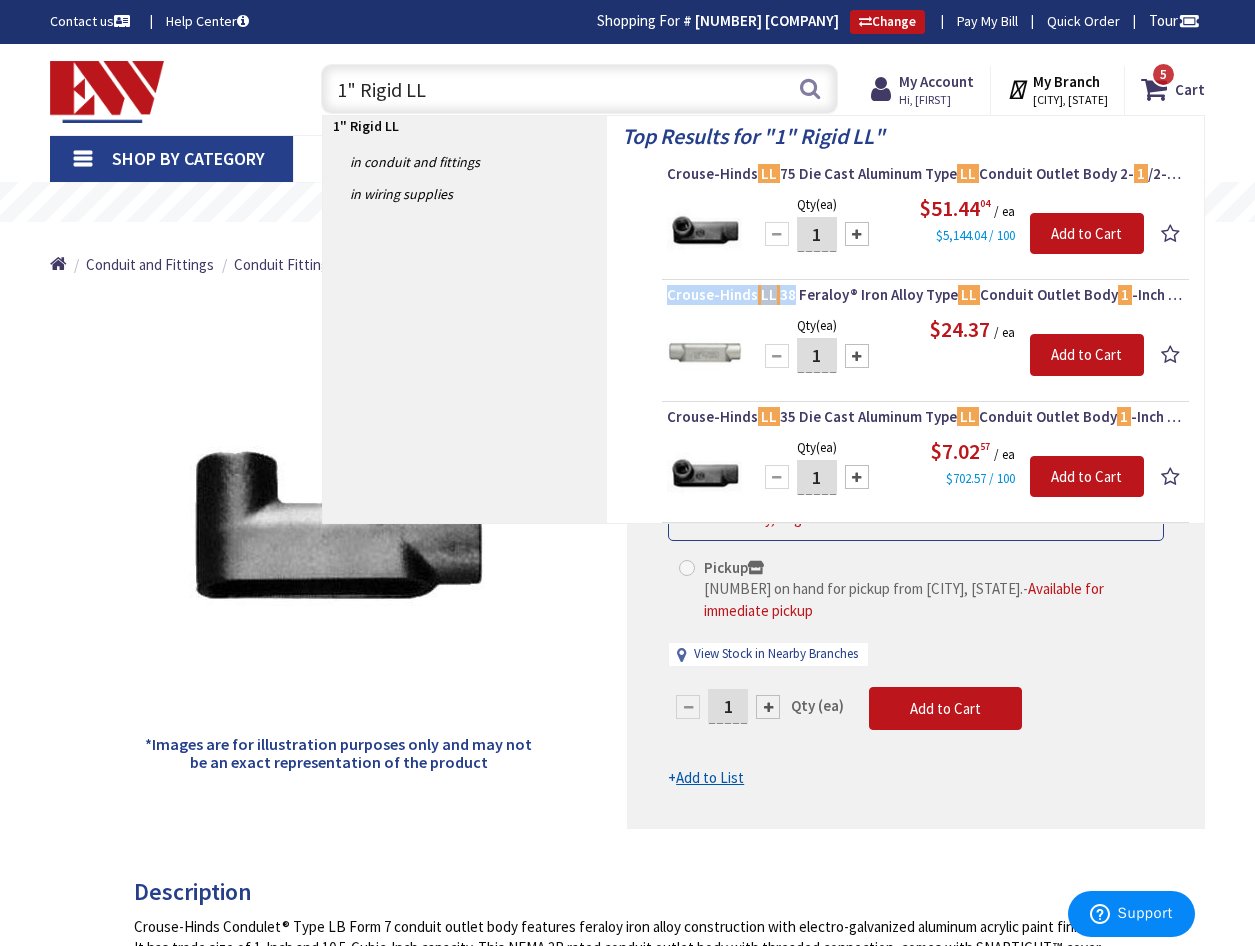 click on "1" Rigid LL" at bounding box center (579, 89) 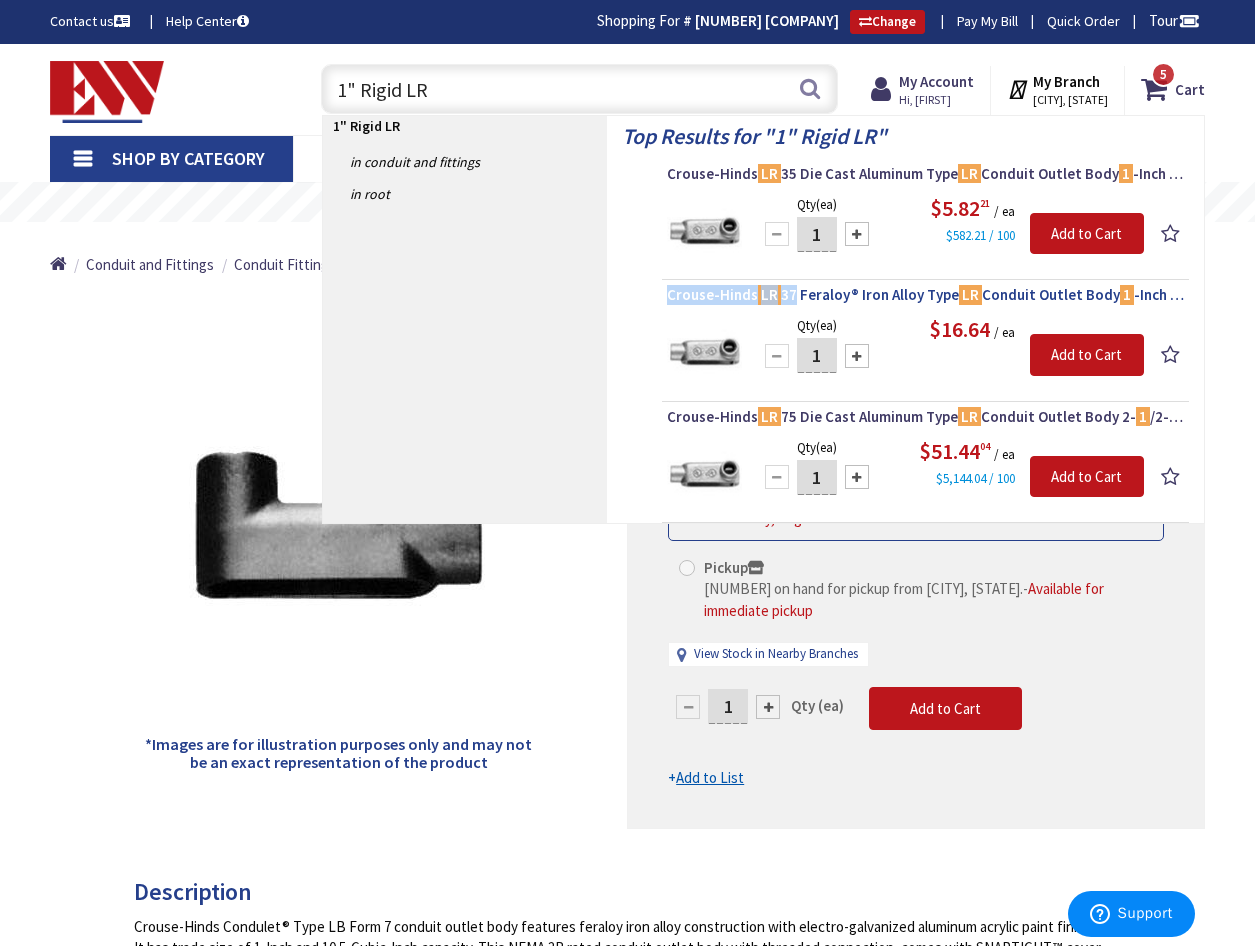 drag, startPoint x: 663, startPoint y: 295, endPoint x: 793, endPoint y: 301, distance: 130.13838 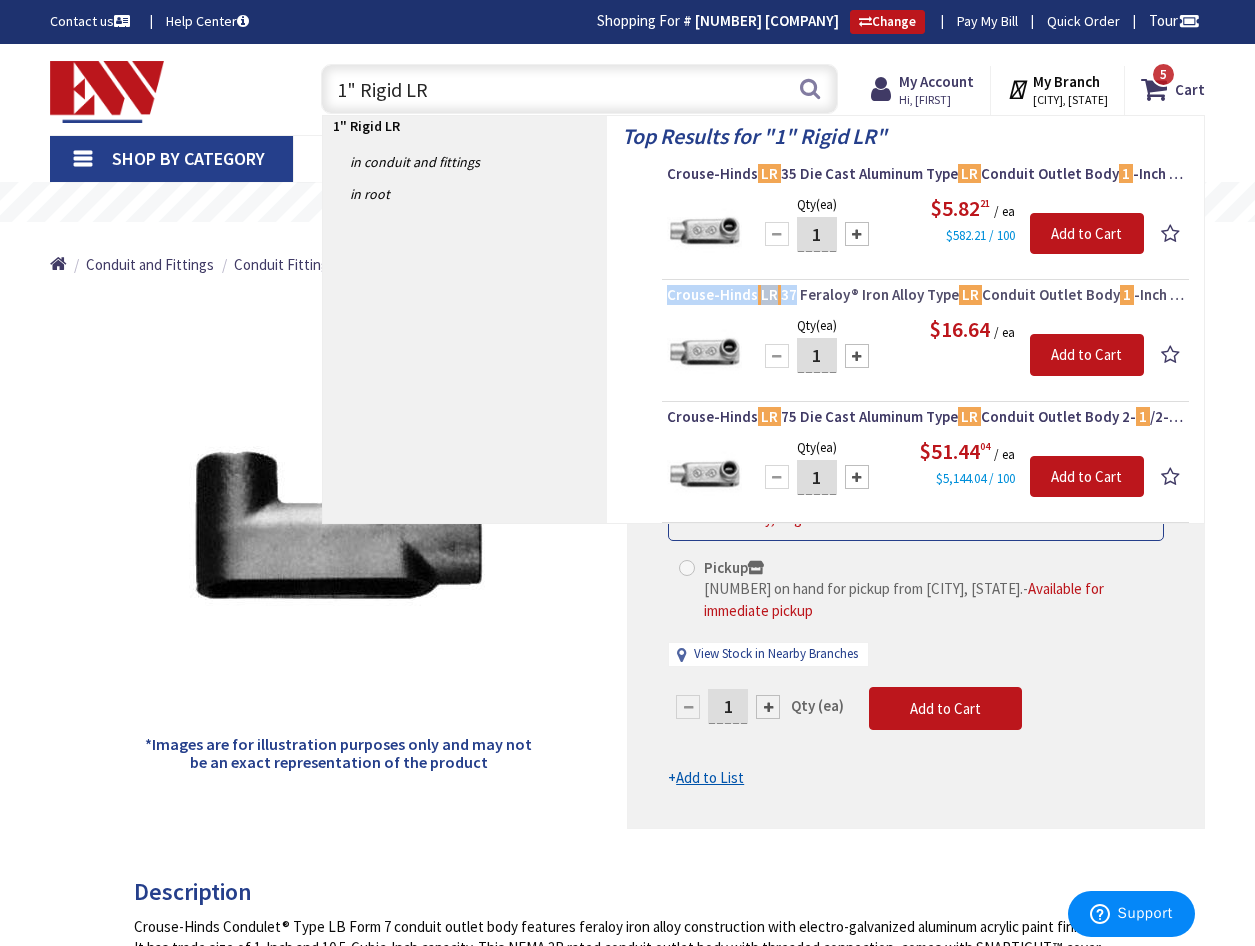 copy on "Crouse-Hinds  LR 37" 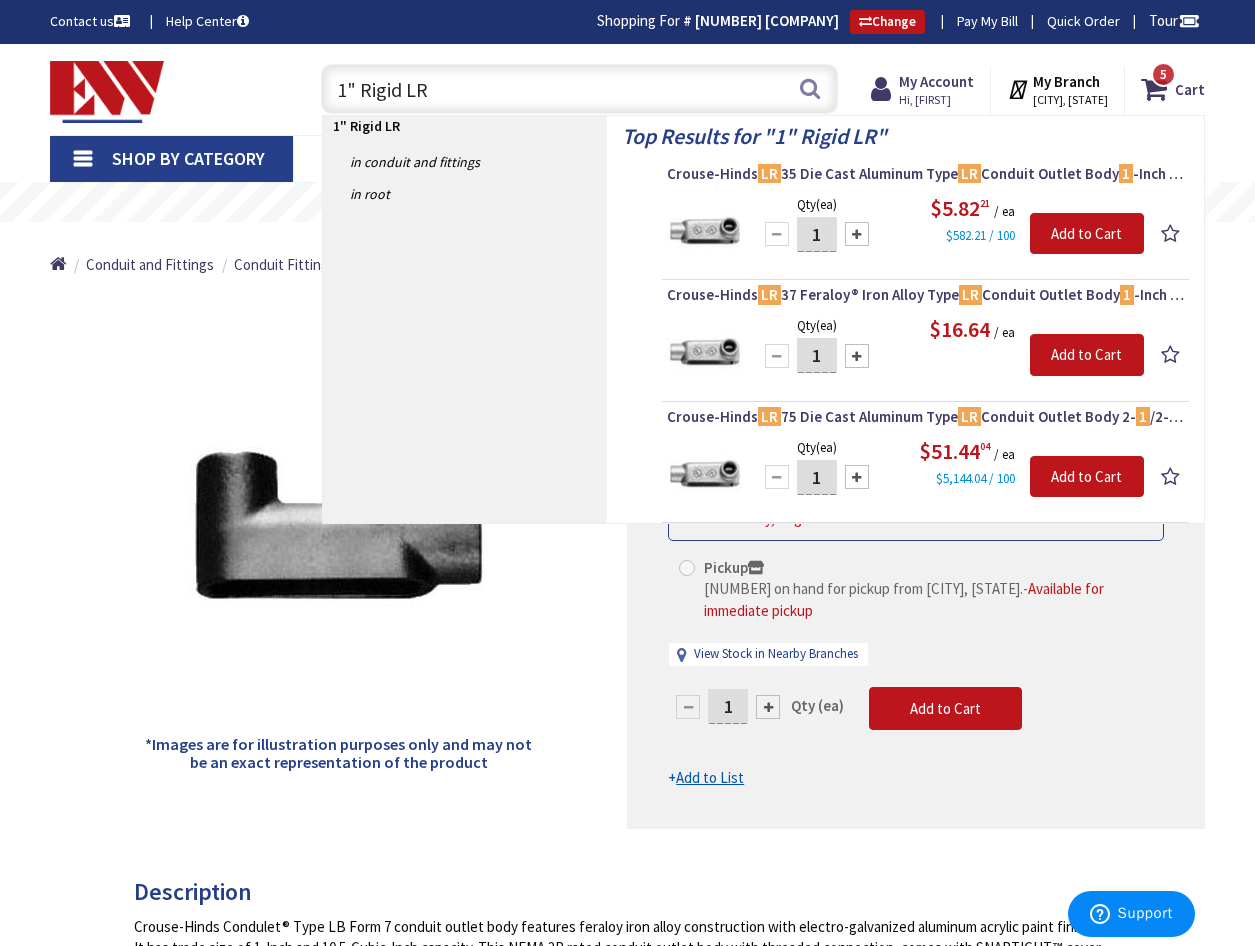 drag, startPoint x: 438, startPoint y: 89, endPoint x: 229, endPoint y: 74, distance: 209.53758 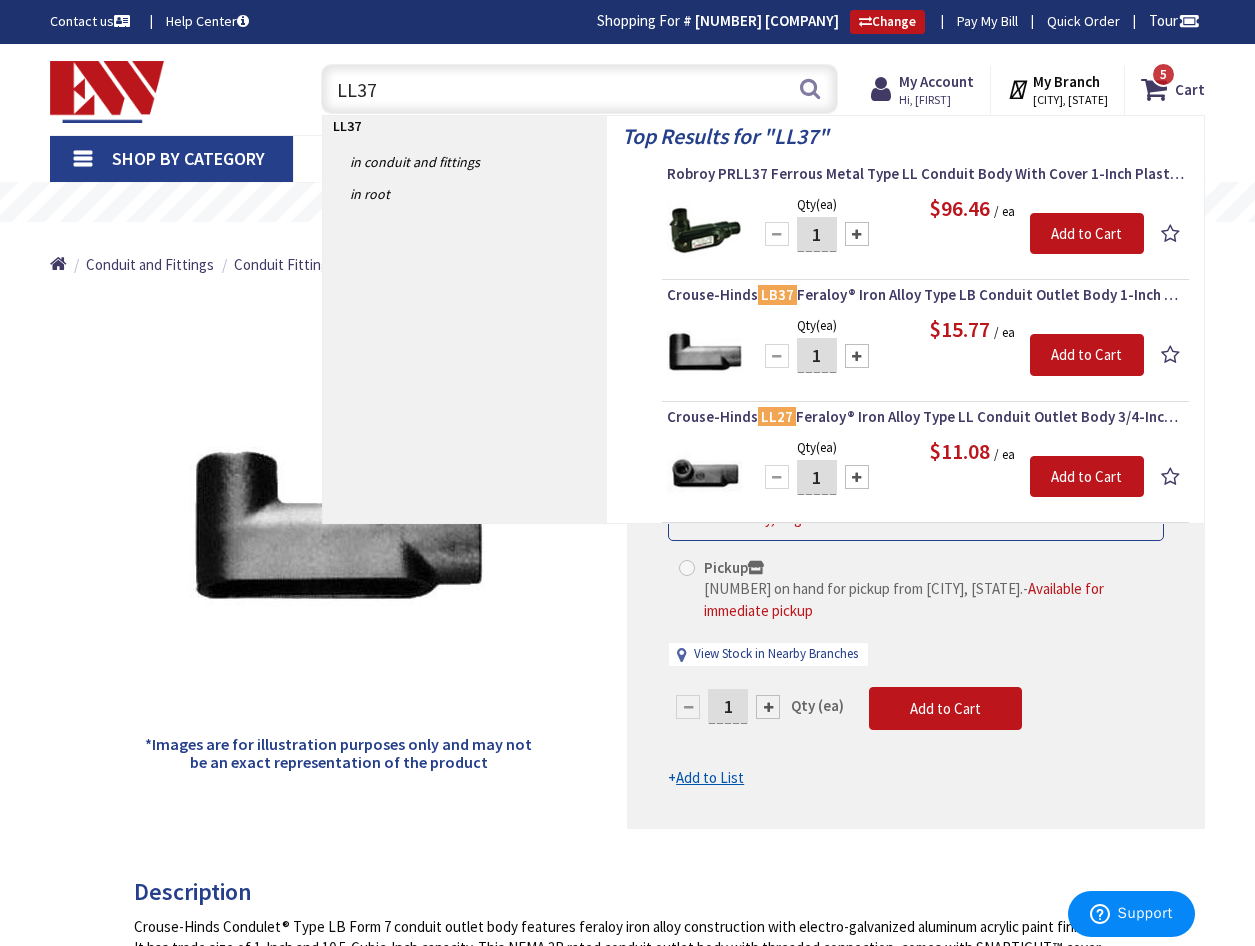 type on "LL37" 